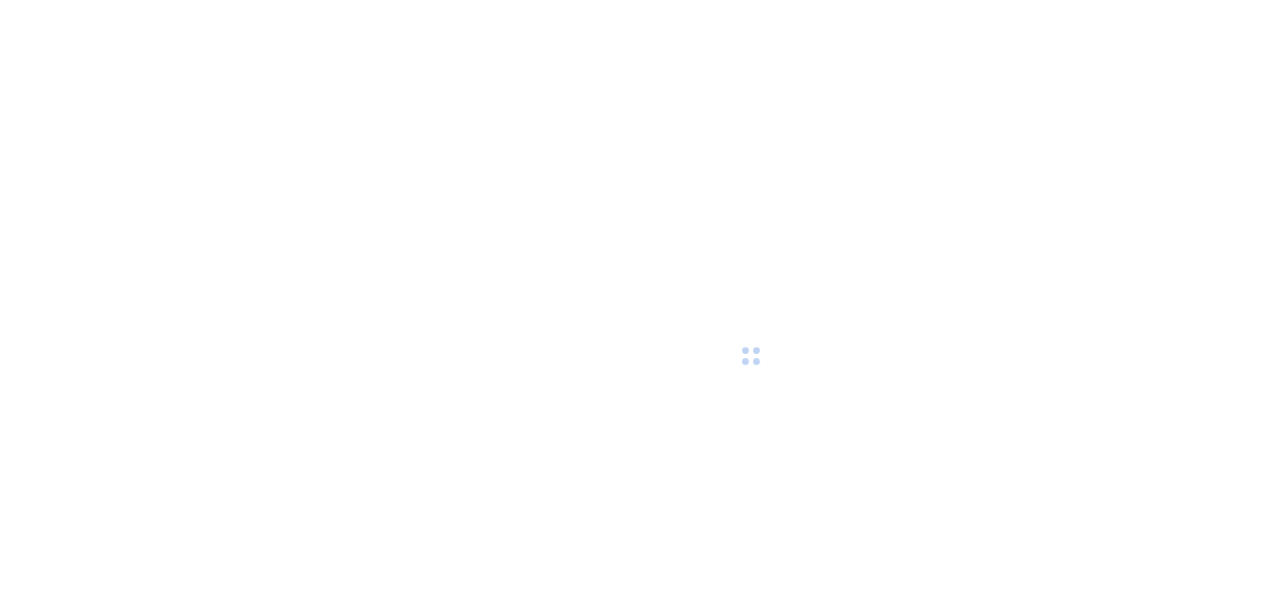 scroll, scrollTop: 0, scrollLeft: 0, axis: both 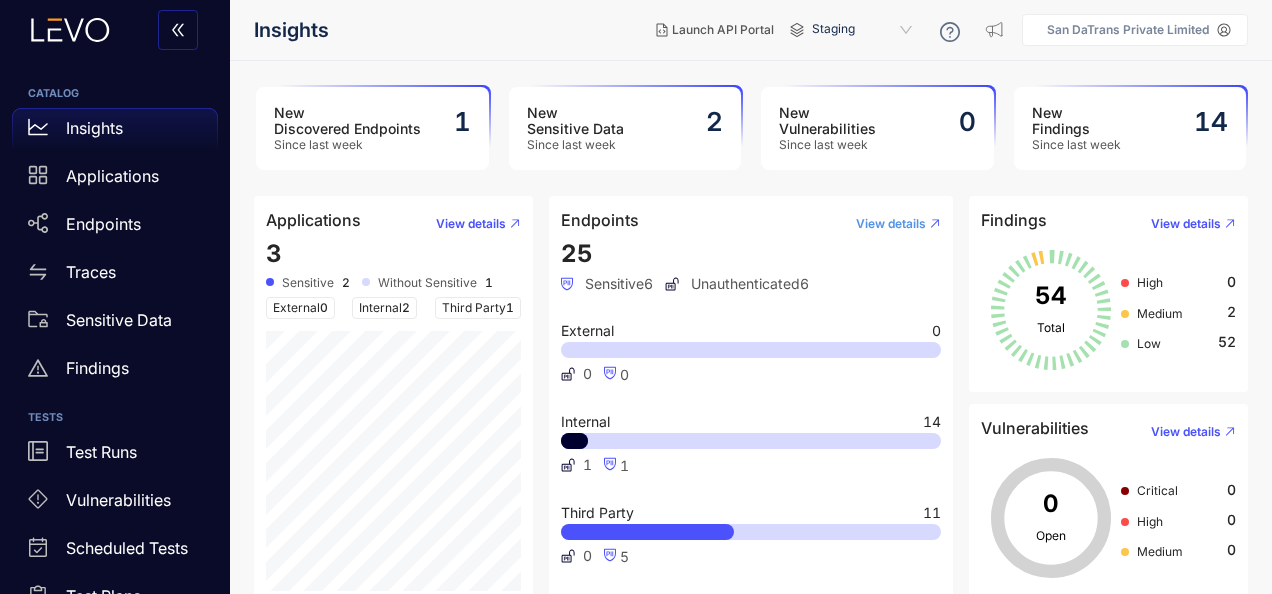 click on "View details" at bounding box center [891, 224] 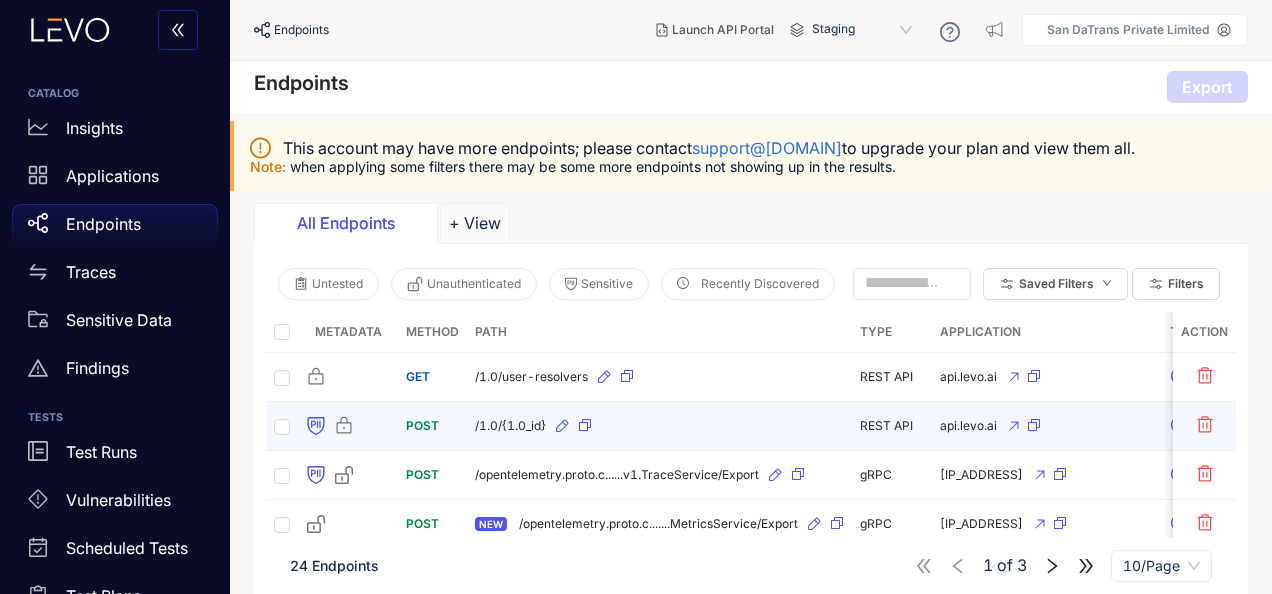 scroll, scrollTop: 100, scrollLeft: 0, axis: vertical 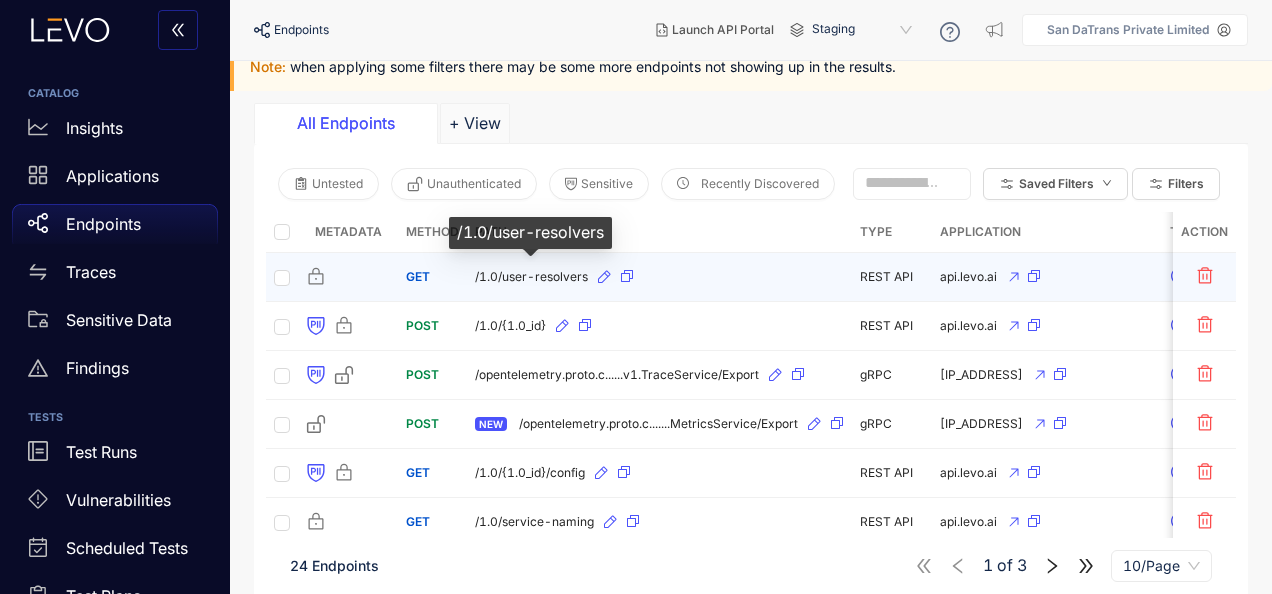 click on "/1.0/user-resolvers" at bounding box center [531, 277] 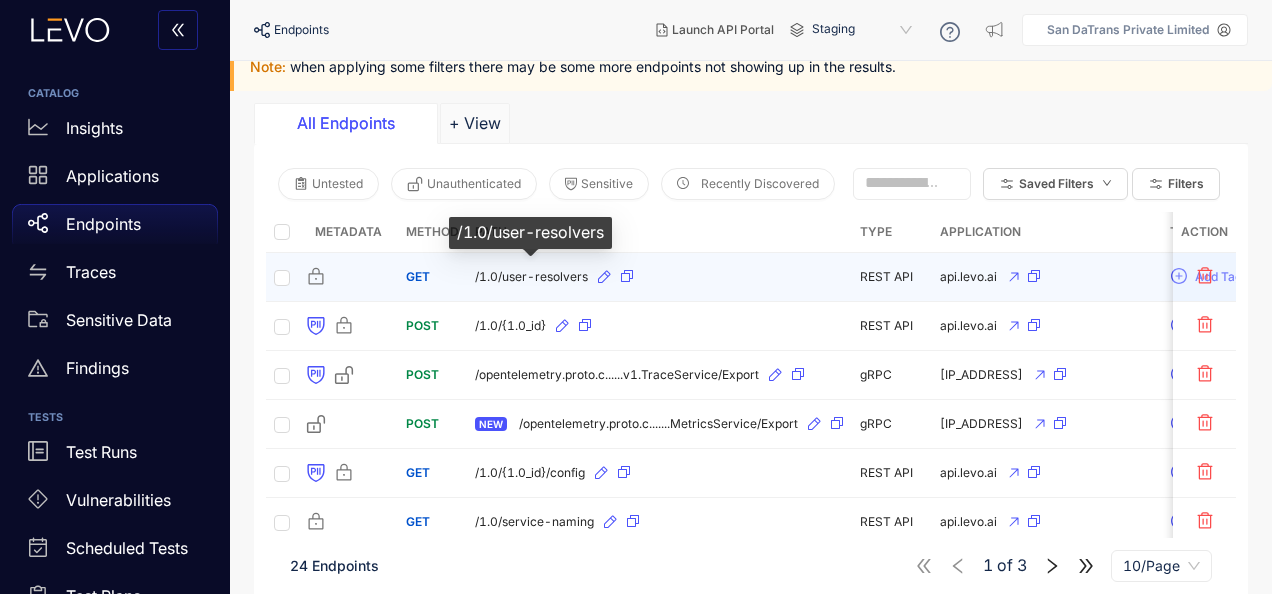 scroll, scrollTop: 0, scrollLeft: 0, axis: both 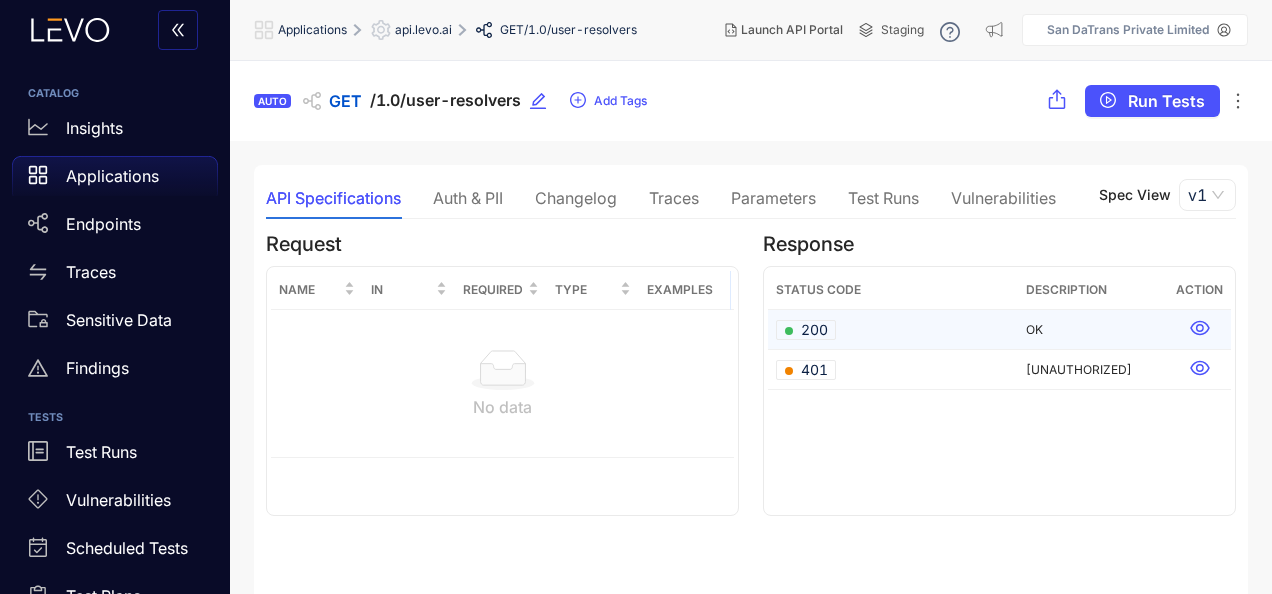 click 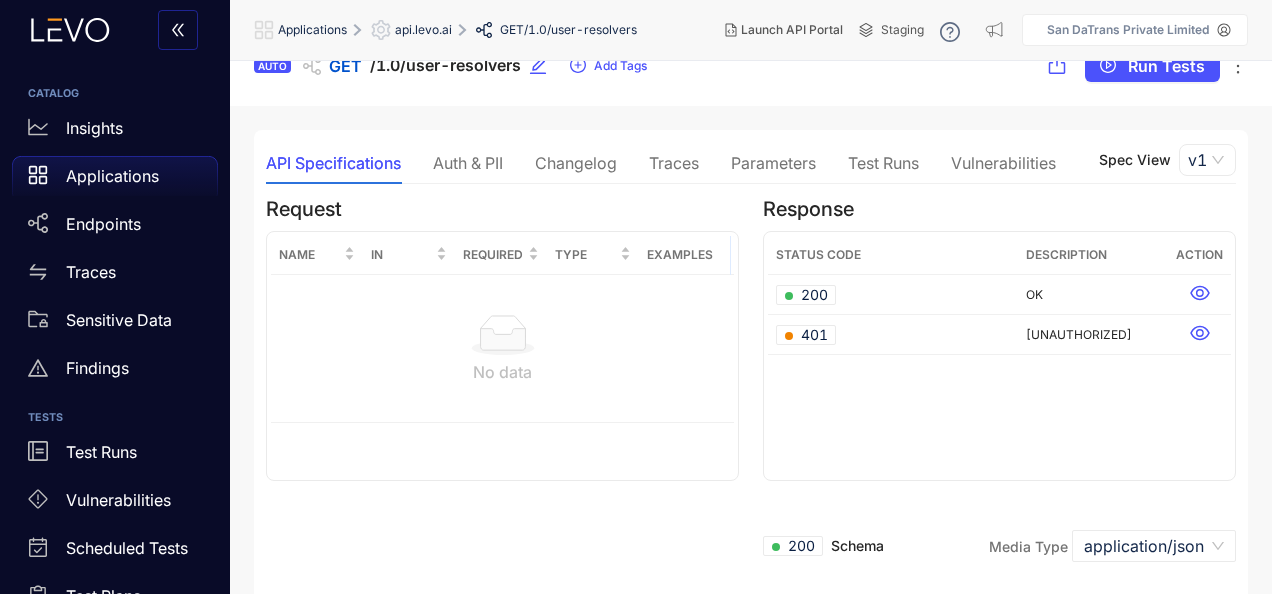scroll, scrollTop: 0, scrollLeft: 0, axis: both 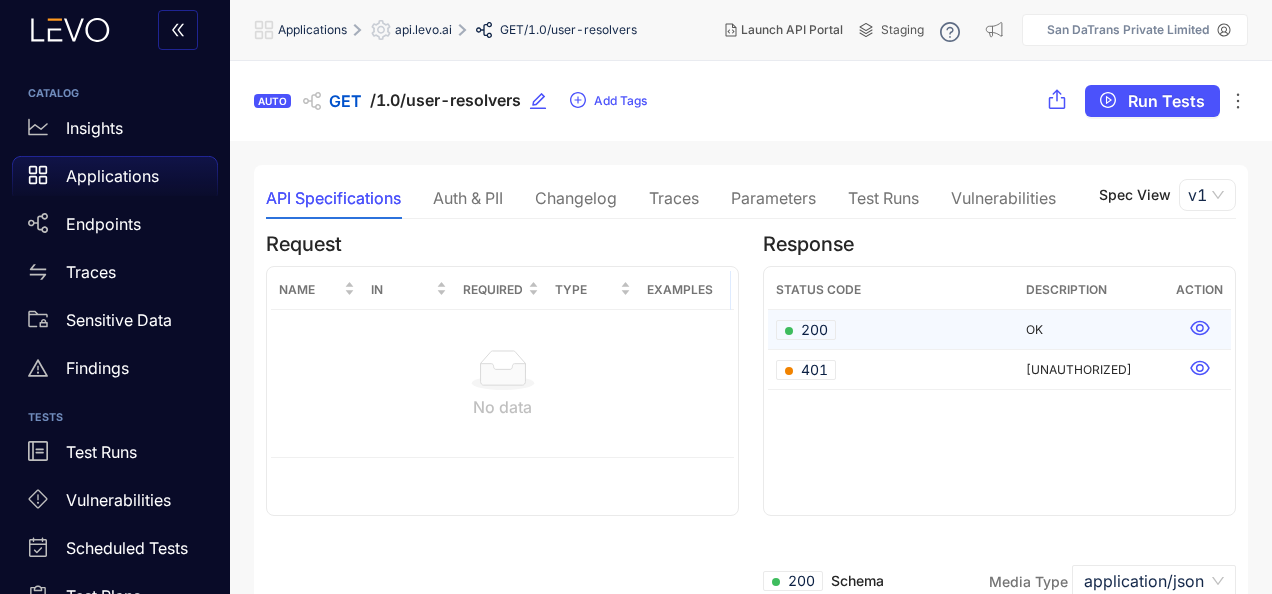 click 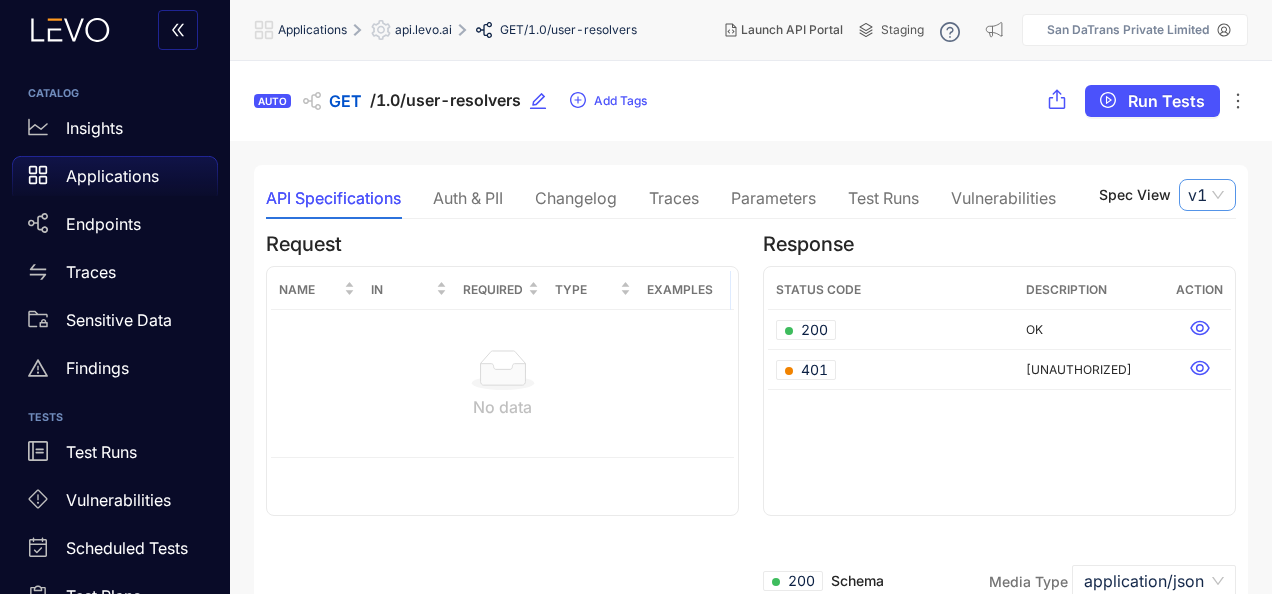 click on "v1" at bounding box center (1207, 195) 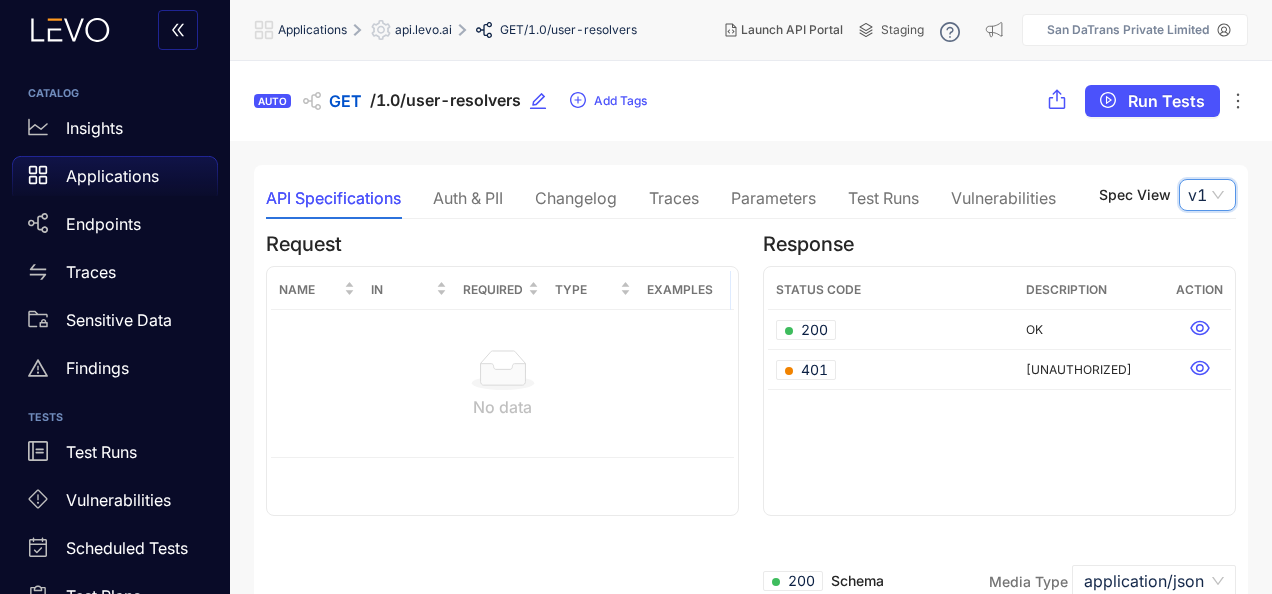 click on "v1" at bounding box center [1207, 195] 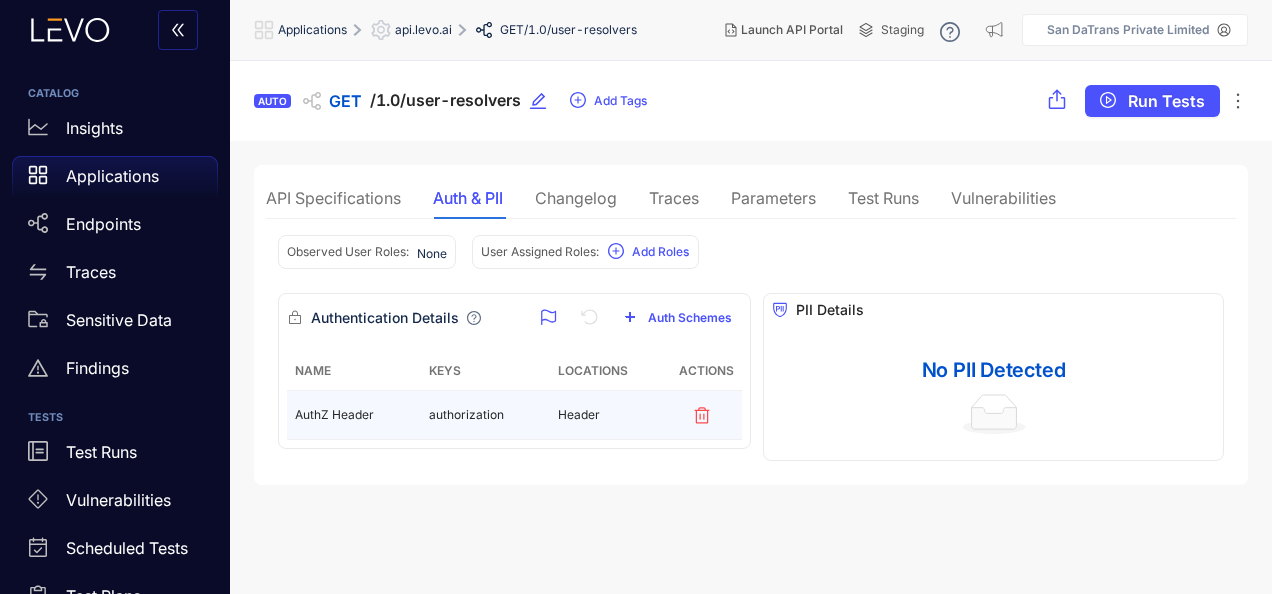 click on "authorization" at bounding box center (485, 415) 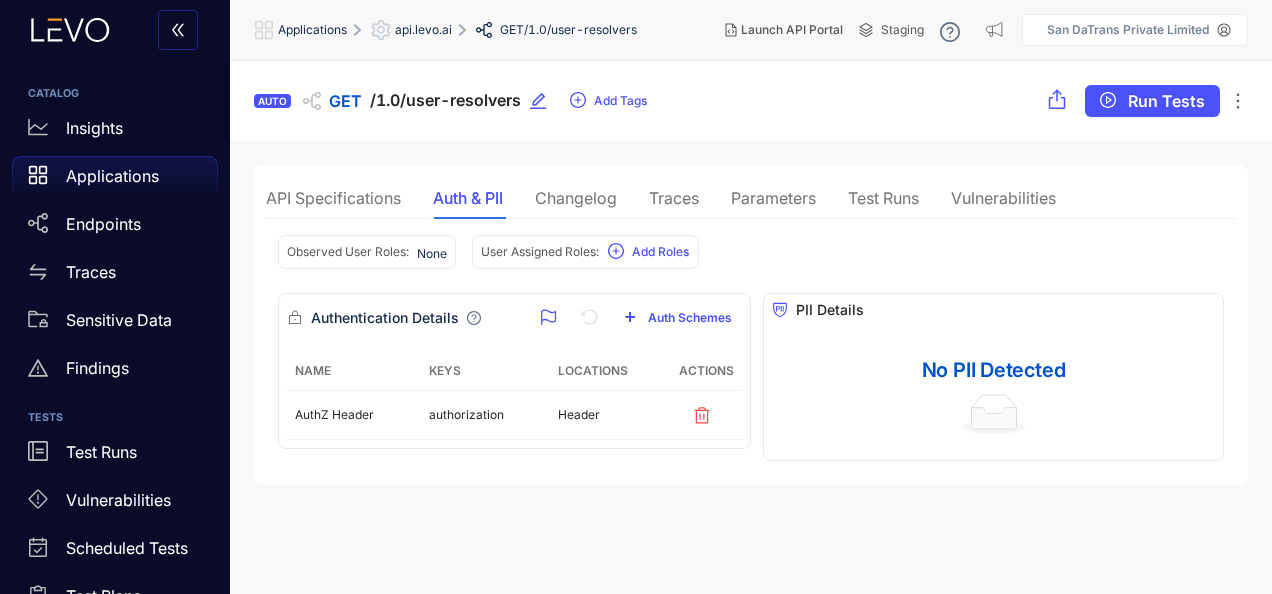 click on "API Specifications" at bounding box center [333, 198] 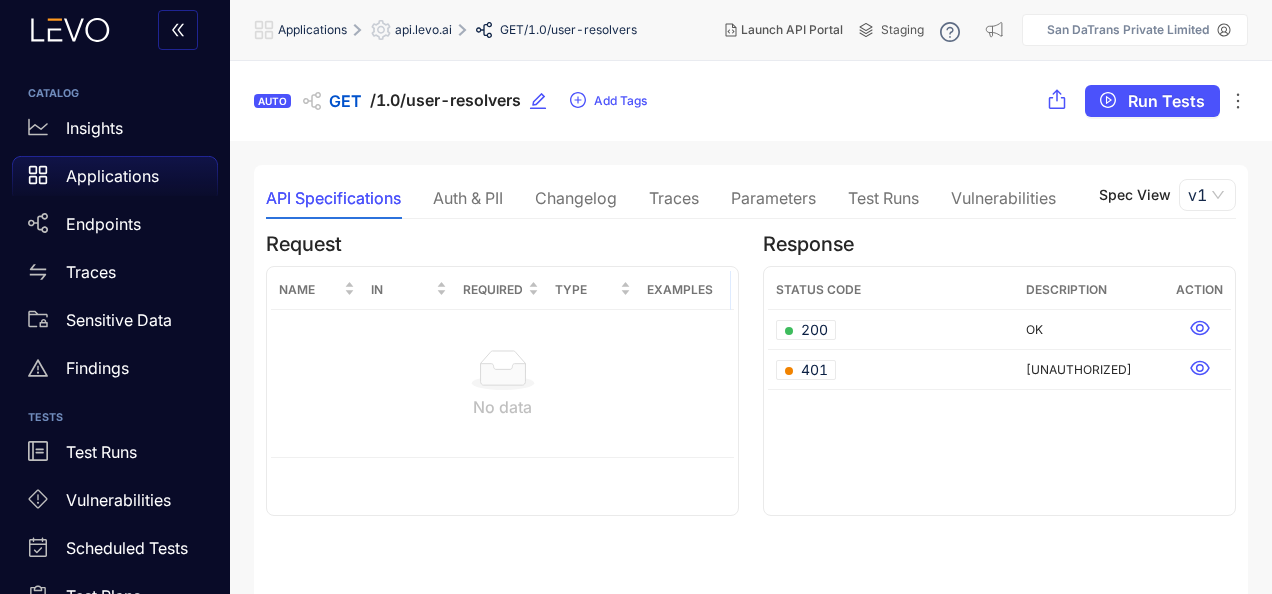 click on "Traces" at bounding box center (674, 198) 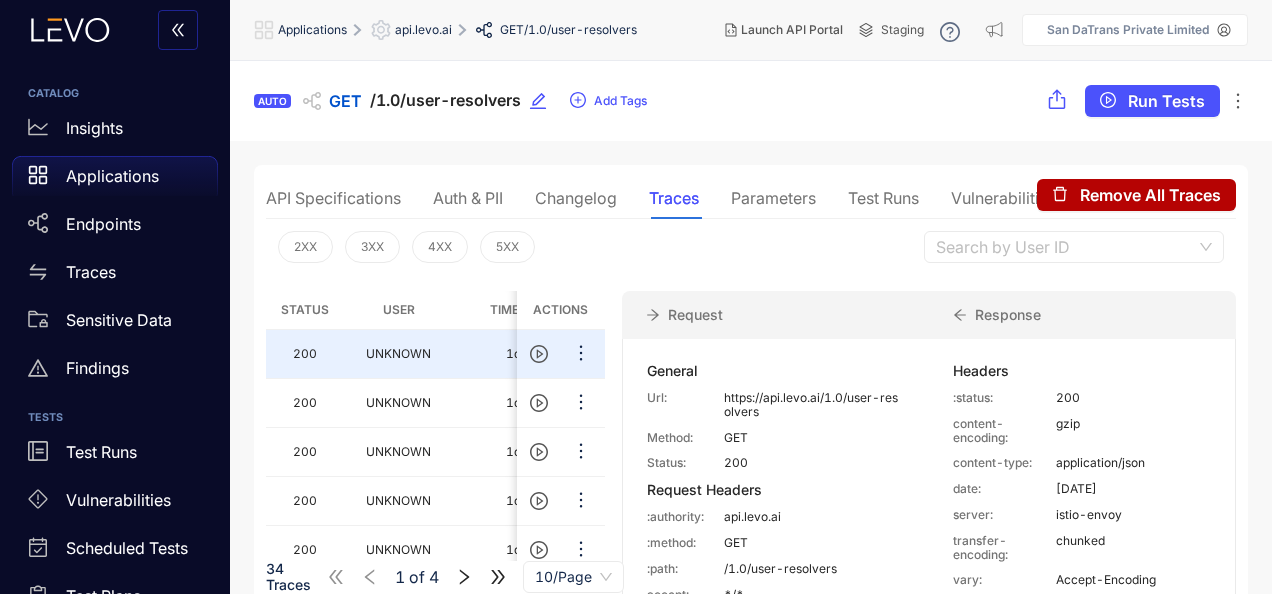 scroll, scrollTop: 34, scrollLeft: 0, axis: vertical 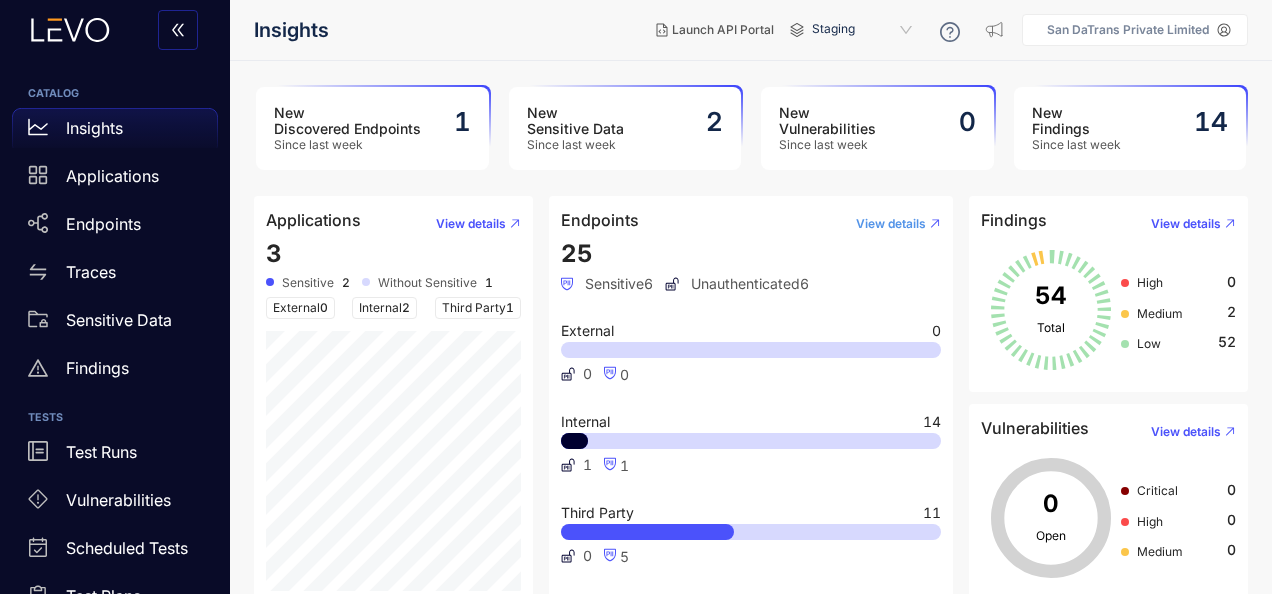 click on "View details" at bounding box center [891, 224] 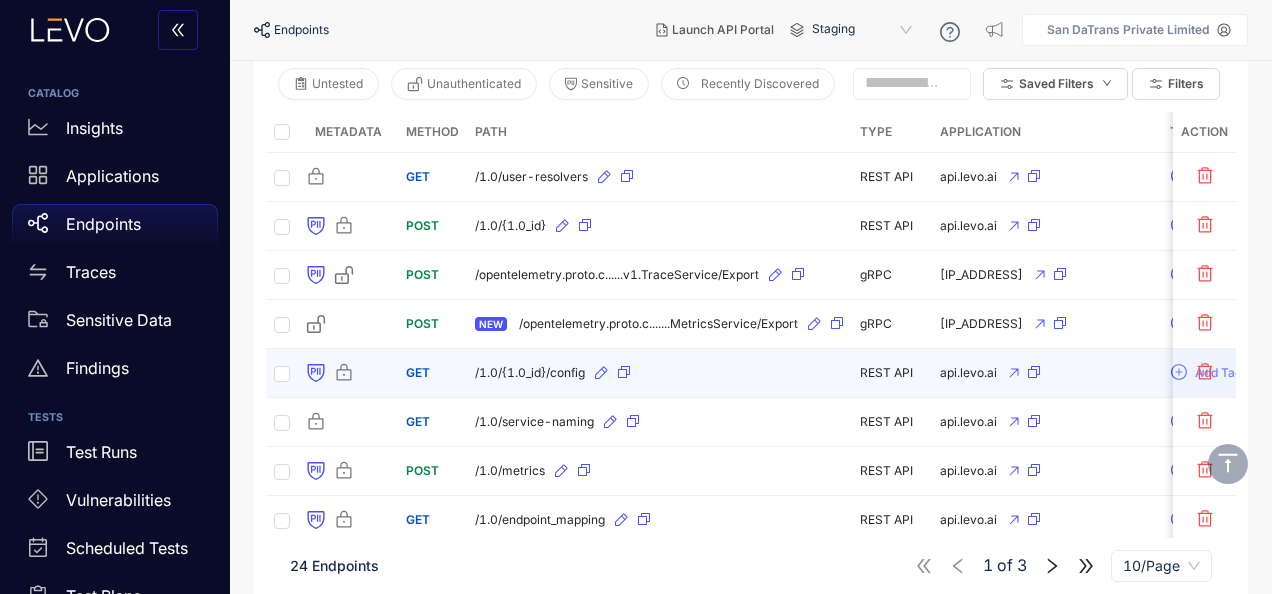 scroll, scrollTop: 300, scrollLeft: 0, axis: vertical 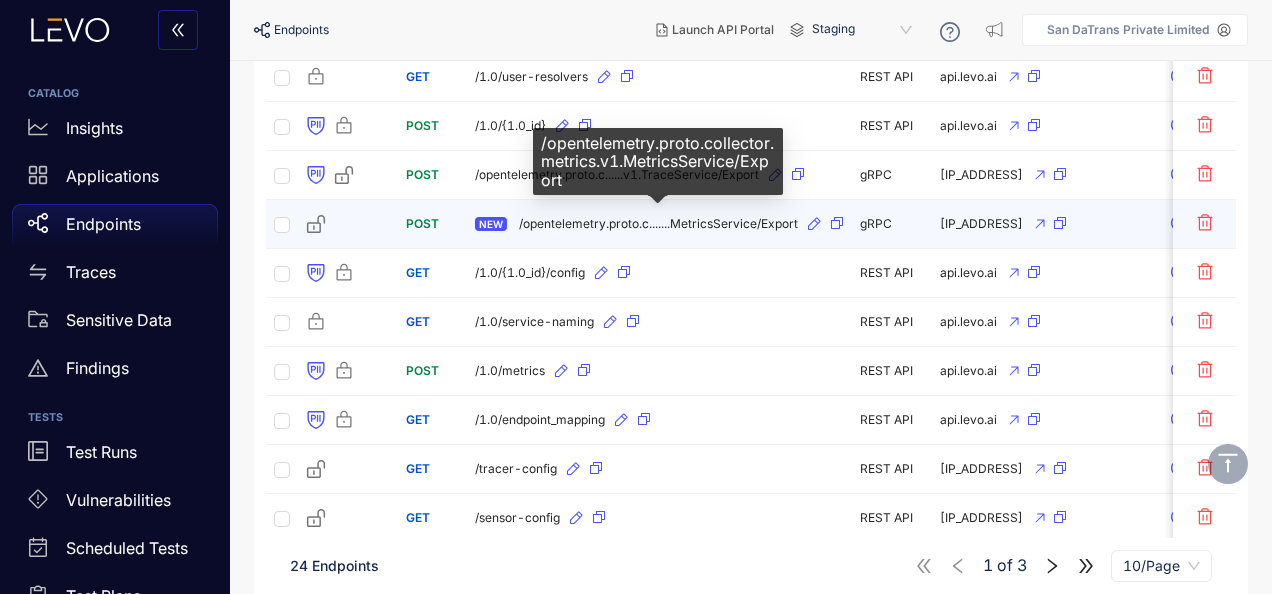 click on "/opentelemetry.proto.c.......MetricsService/Export" at bounding box center (658, 224) 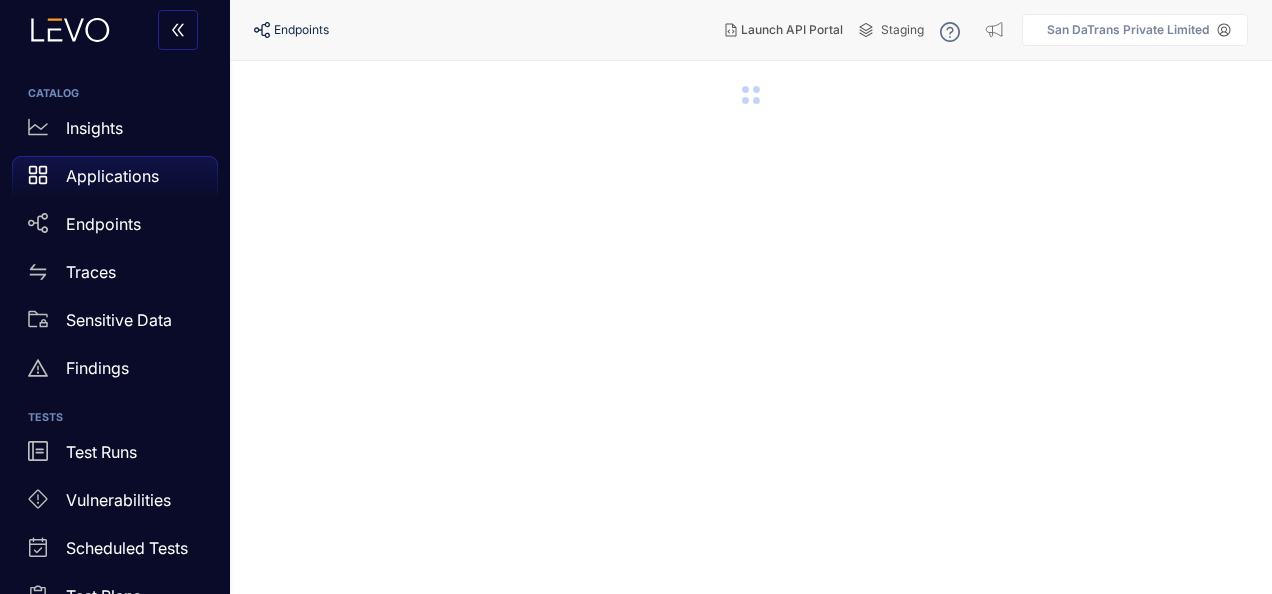 scroll, scrollTop: 0, scrollLeft: 0, axis: both 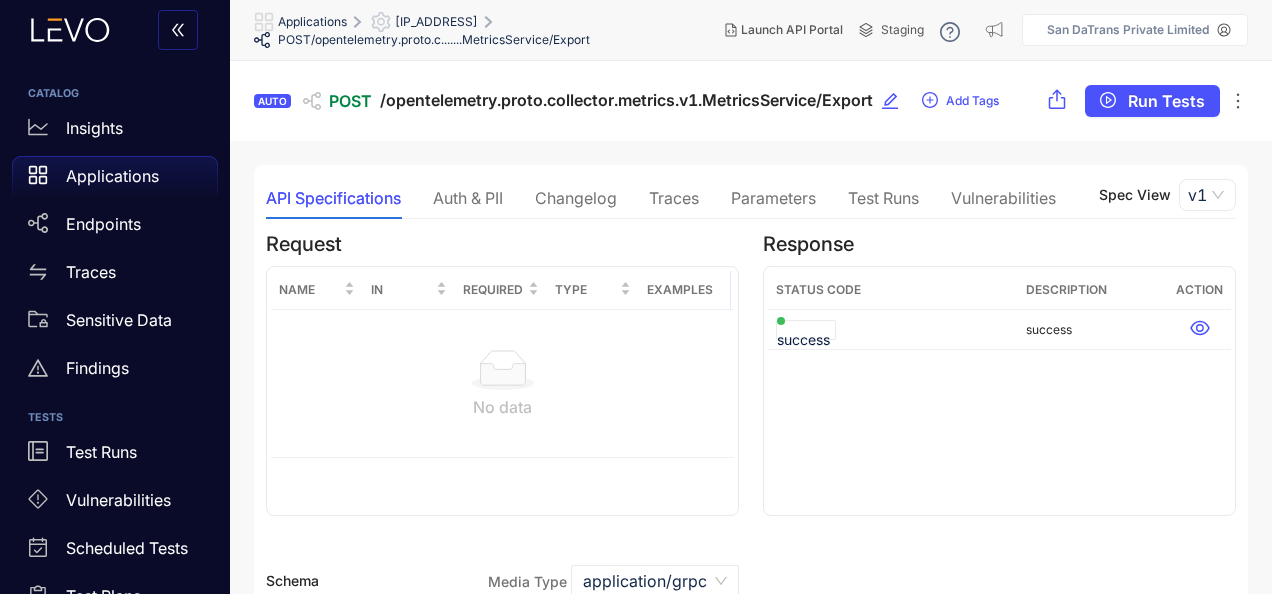 click on "Traces" at bounding box center [674, 198] 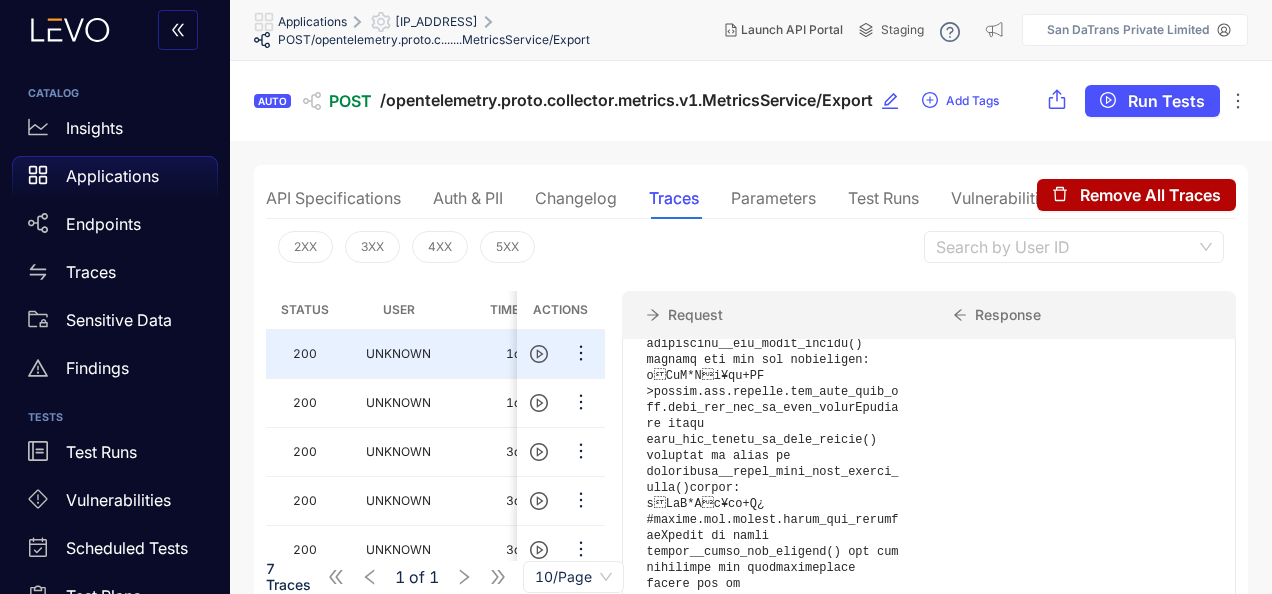 scroll, scrollTop: 14100, scrollLeft: 0, axis: vertical 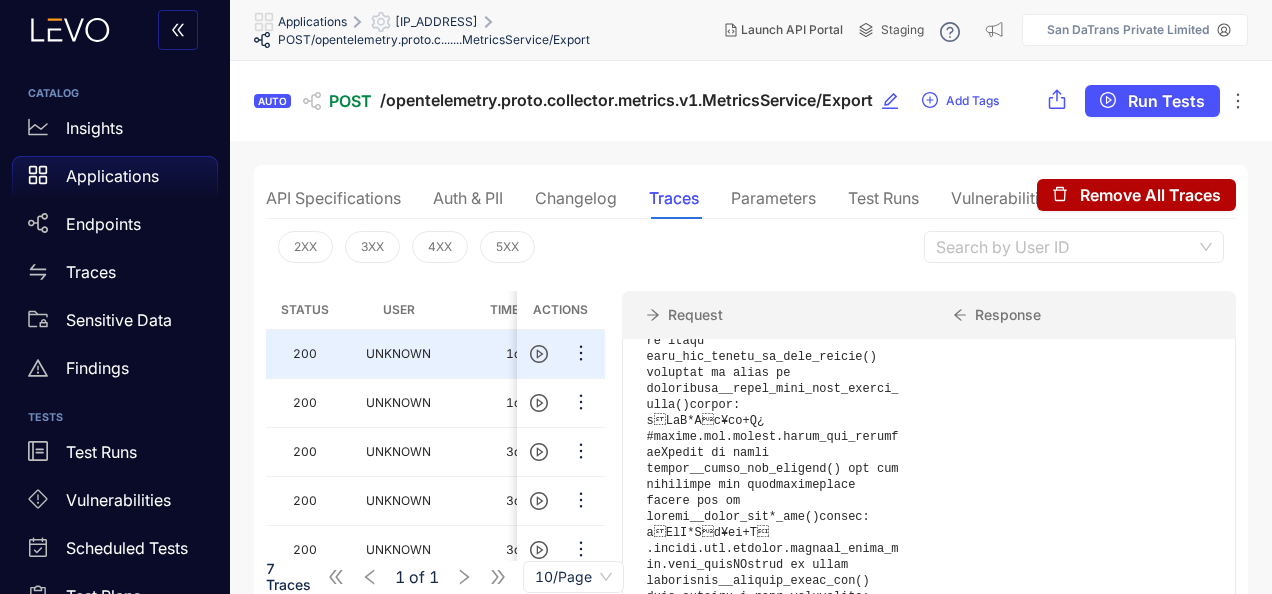 click on "Request" at bounding box center [775, 315] 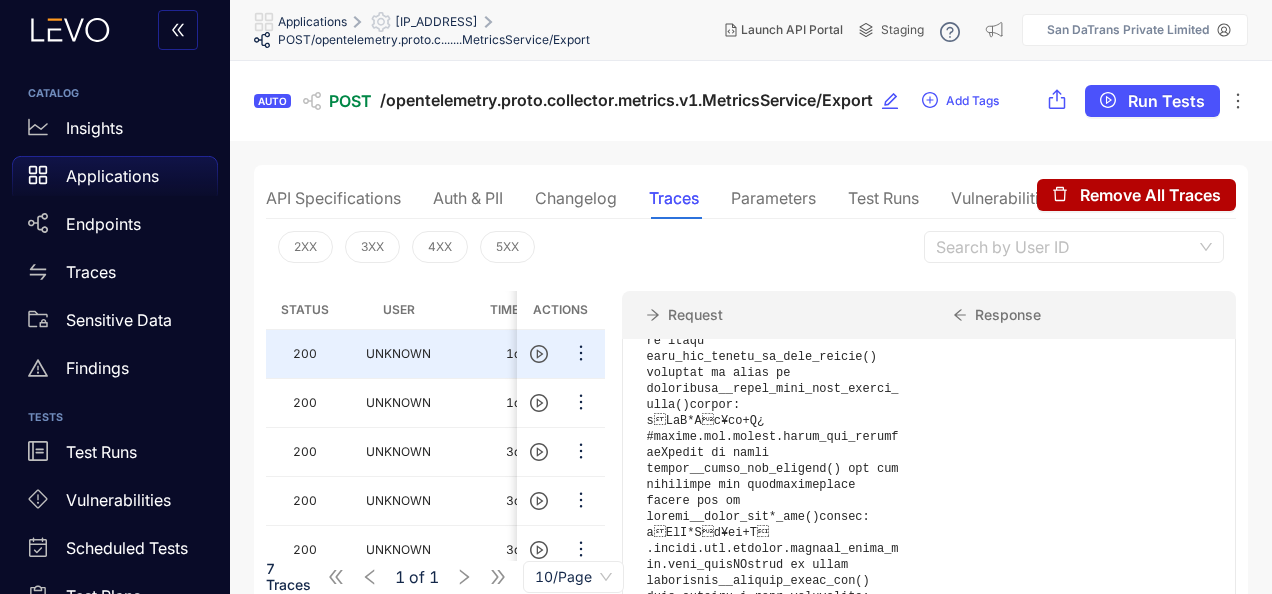 click on "Vulnerabilities" at bounding box center (1003, 198) 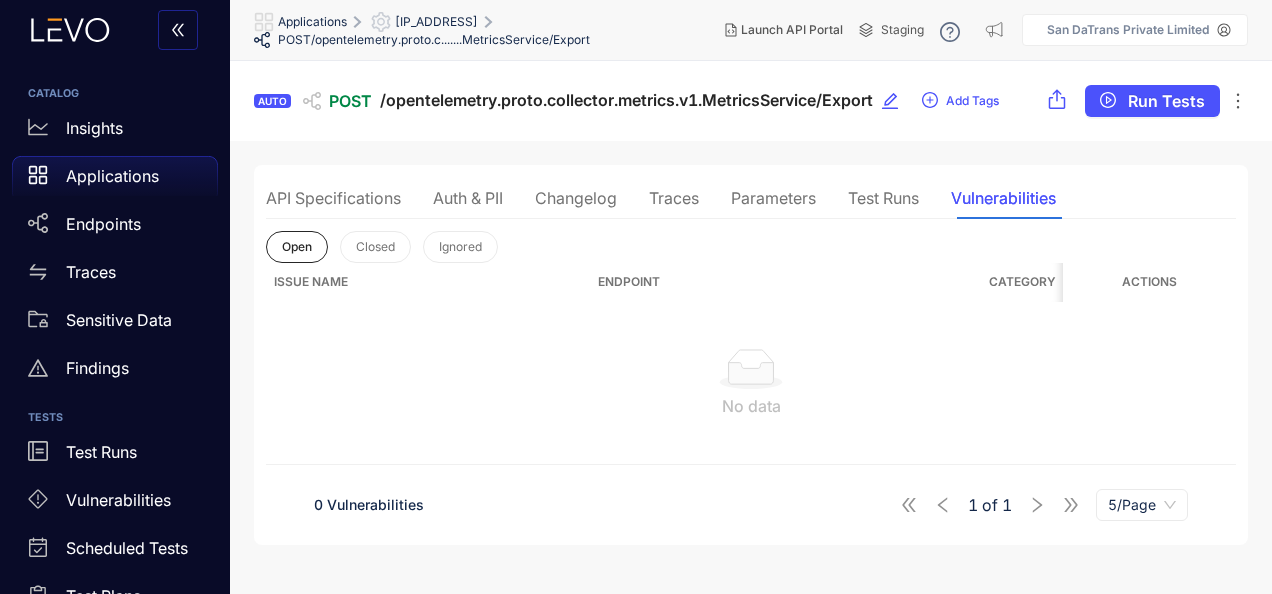 click on "Parameters" at bounding box center (773, 198) 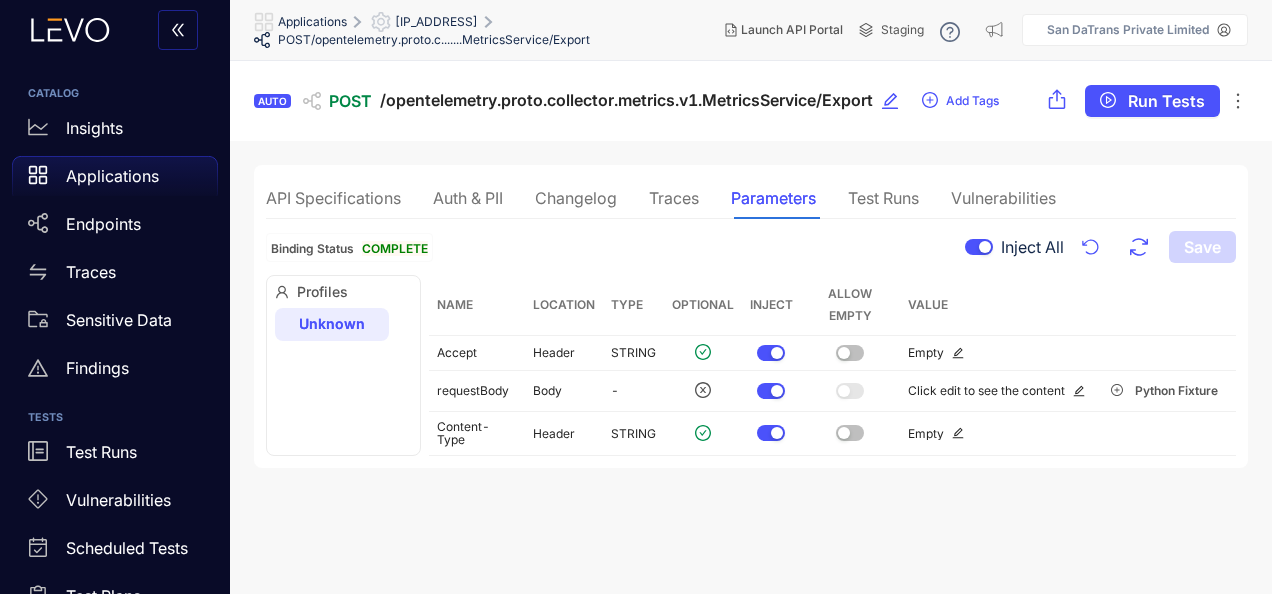 click on "API Specifications" at bounding box center (333, 198) 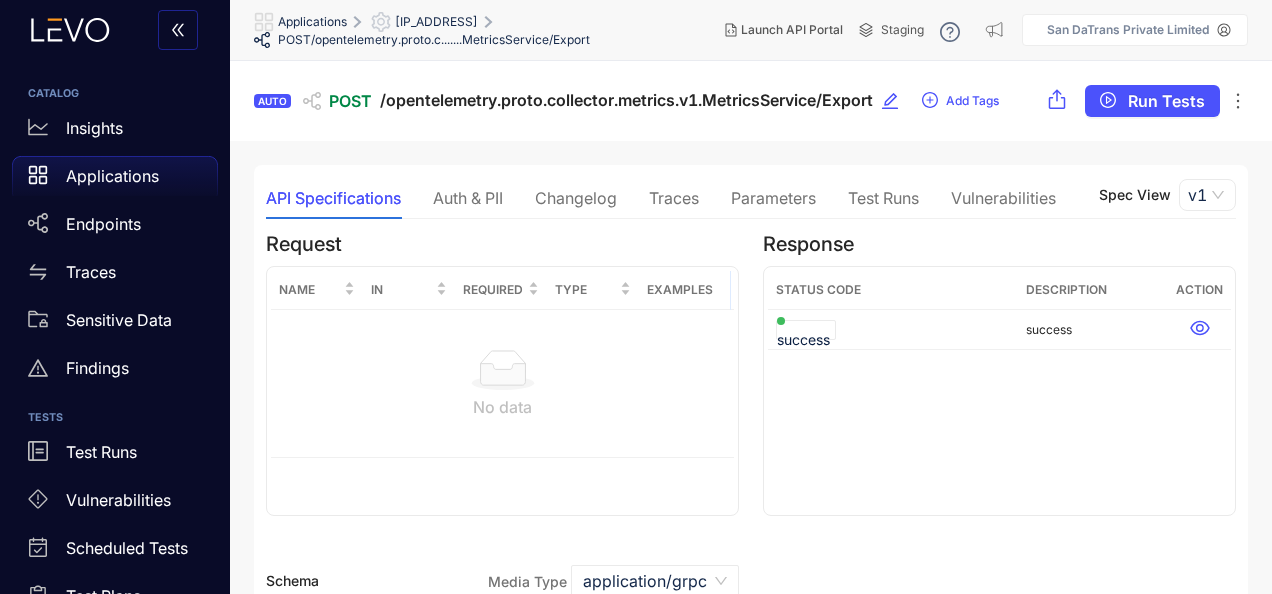 click 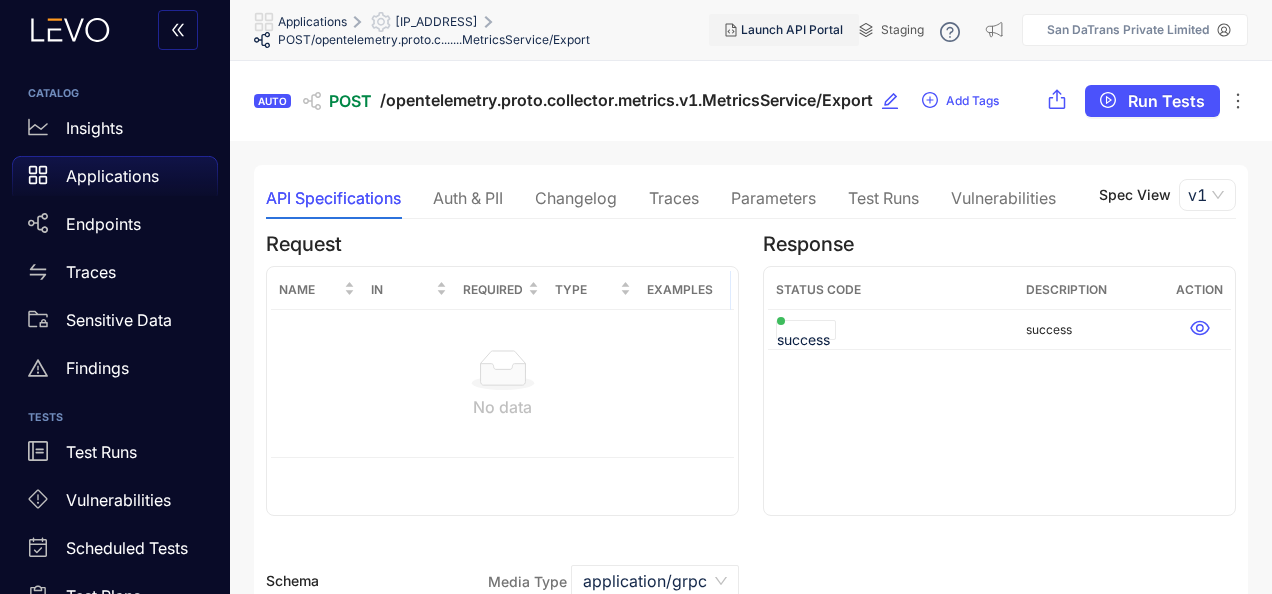 click on "Launch API Portal" at bounding box center (792, 30) 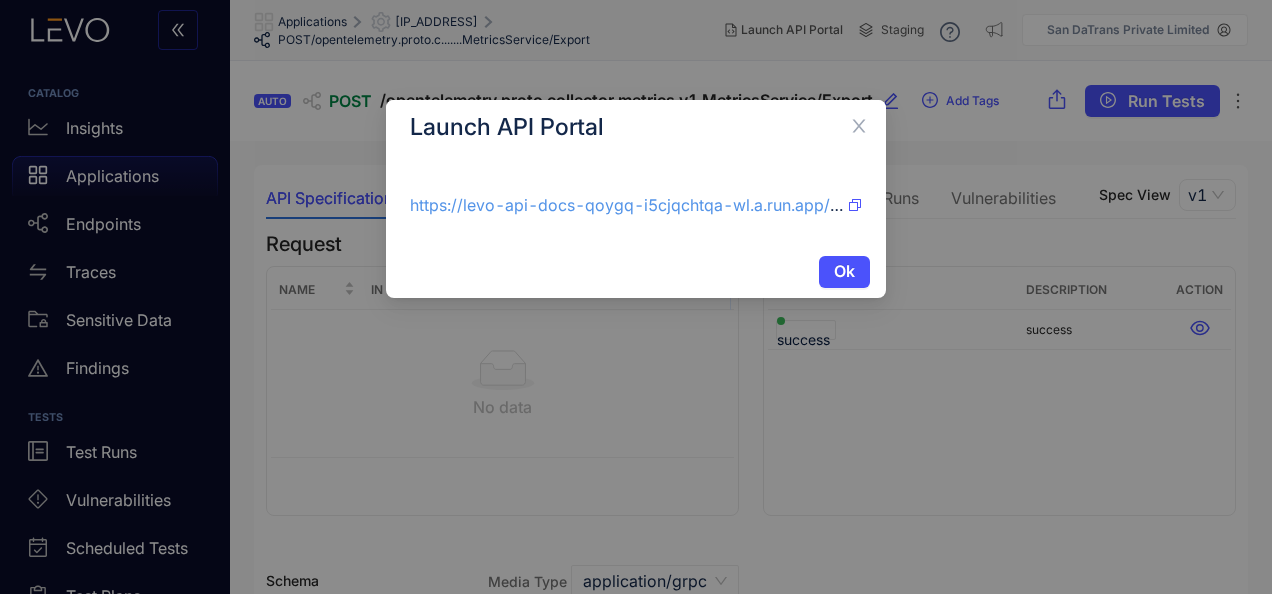 click on "https://levo-api-docs-qoygq-i5cjqchtqa-wl.a.run.app/environment/[UUID]" at bounding box center (695, 205) 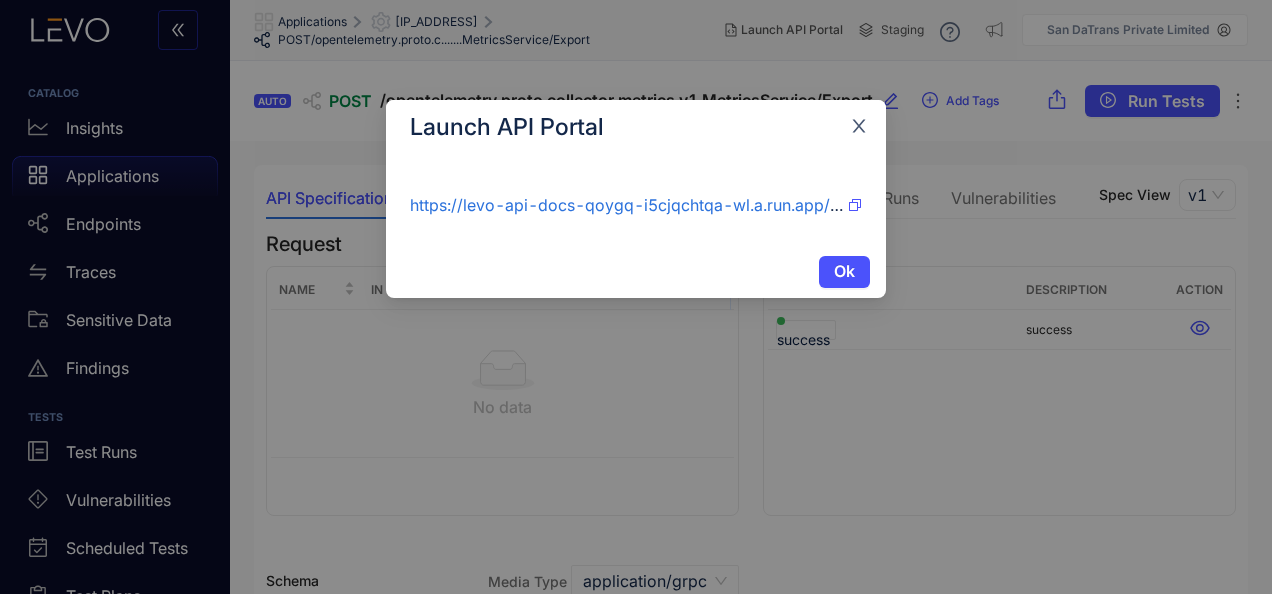 click 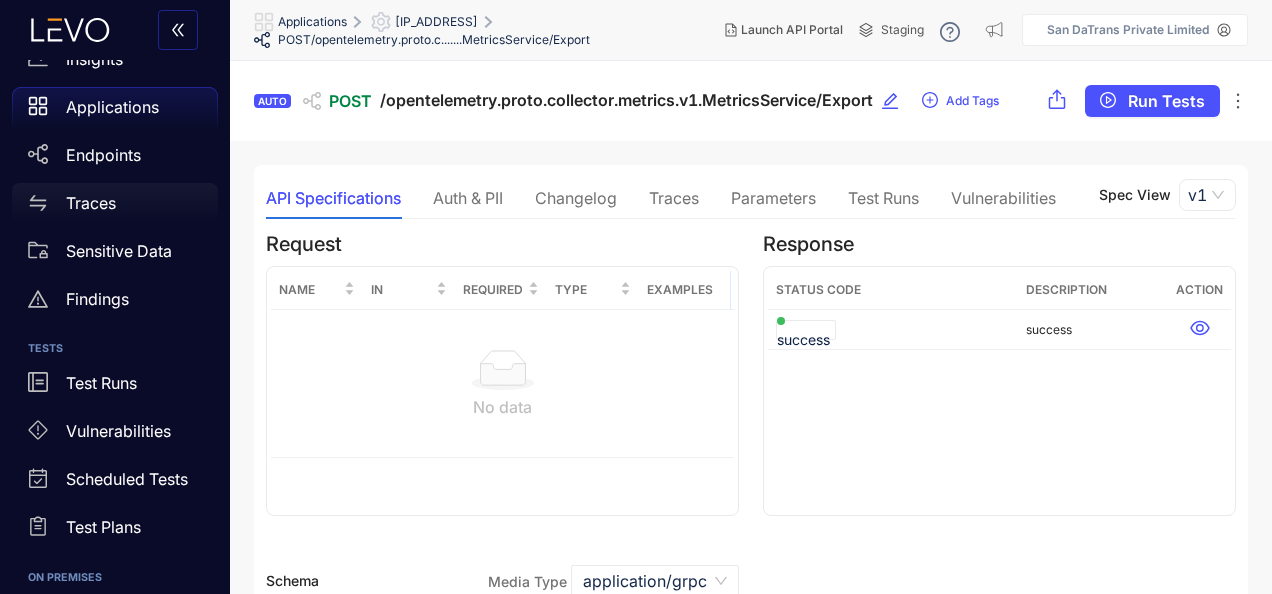 scroll, scrollTop: 100, scrollLeft: 0, axis: vertical 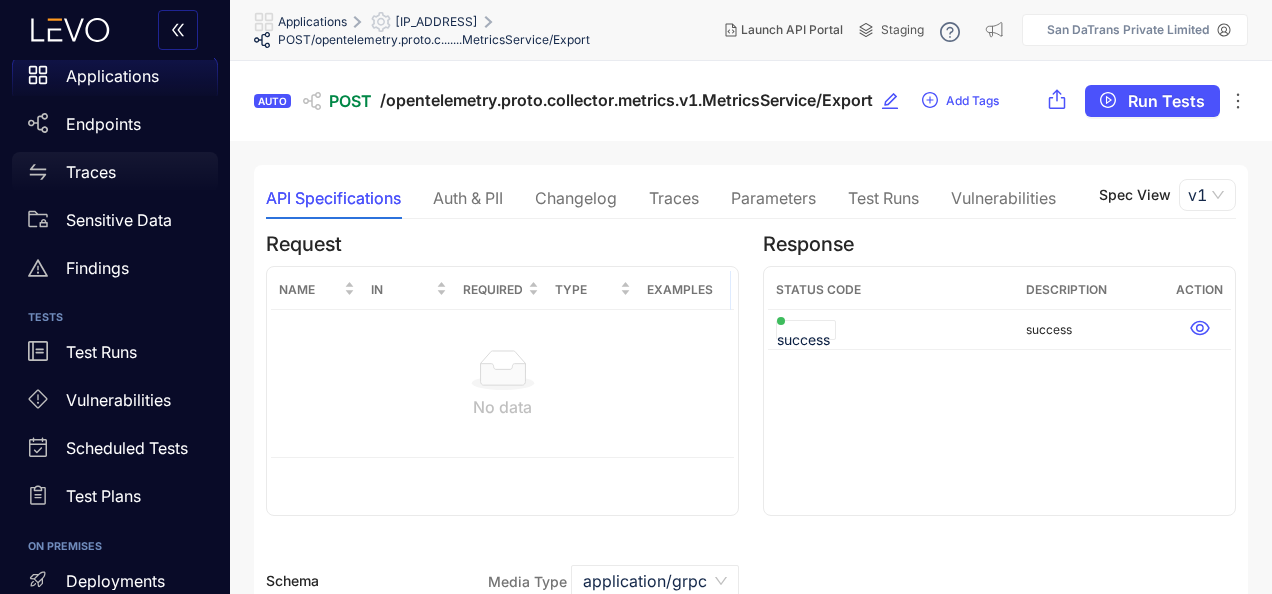 click on "Traces" at bounding box center [115, 176] 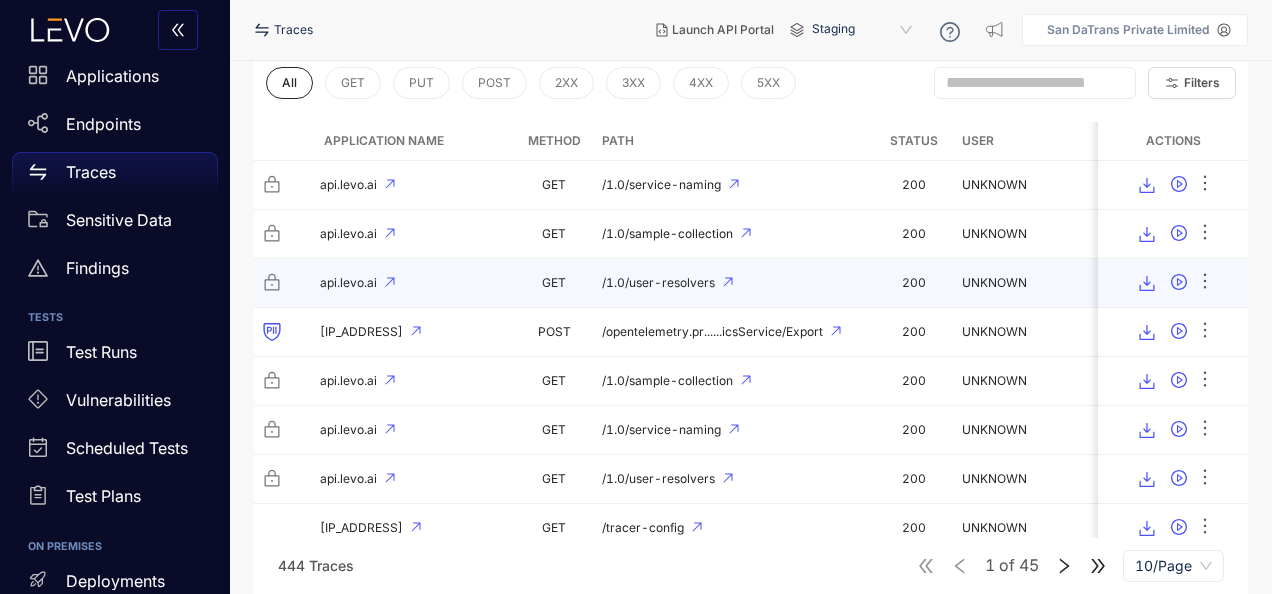 scroll, scrollTop: 100, scrollLeft: 0, axis: vertical 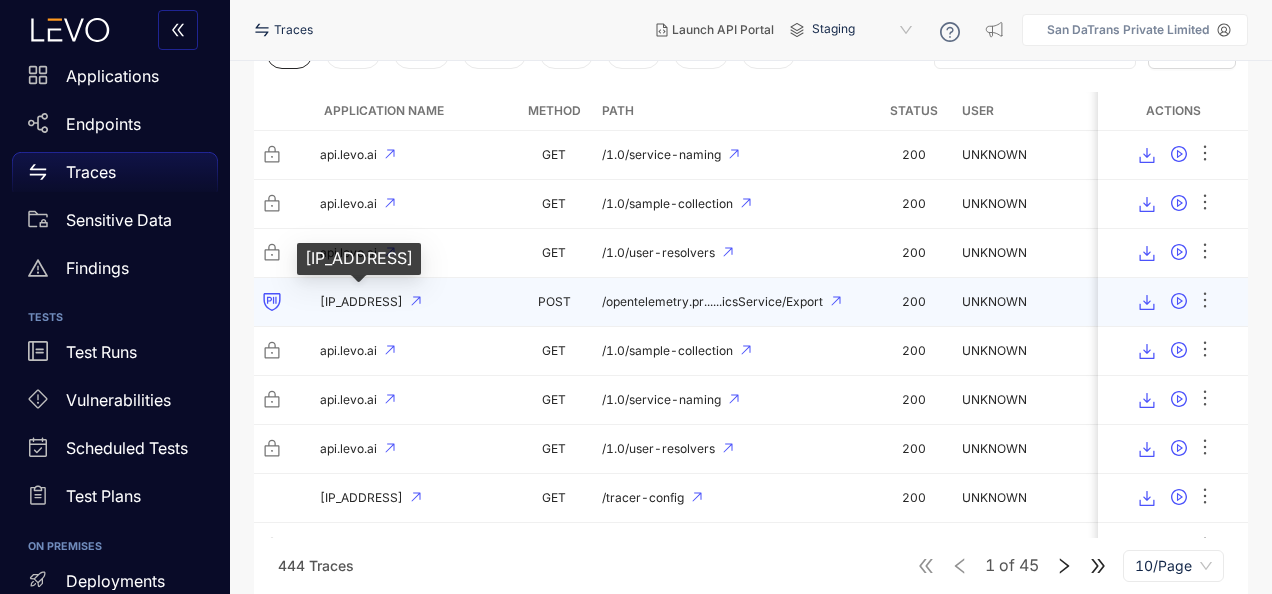 click on "[IP_ADDRESS]" at bounding box center [361, 302] 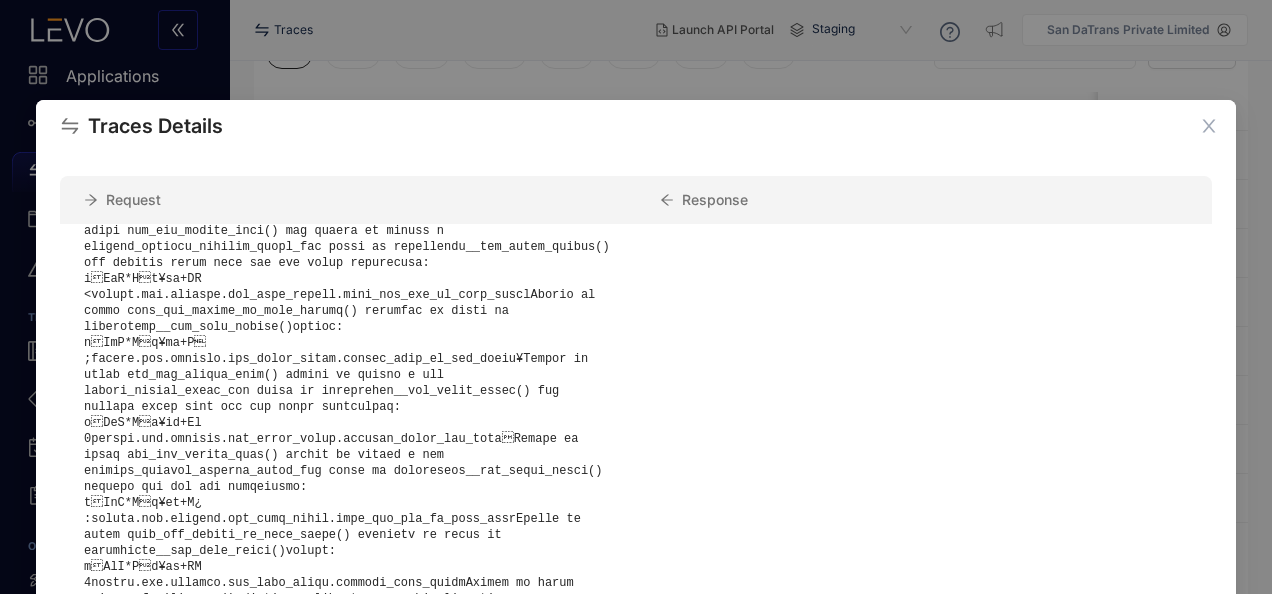 scroll, scrollTop: 12535, scrollLeft: 0, axis: vertical 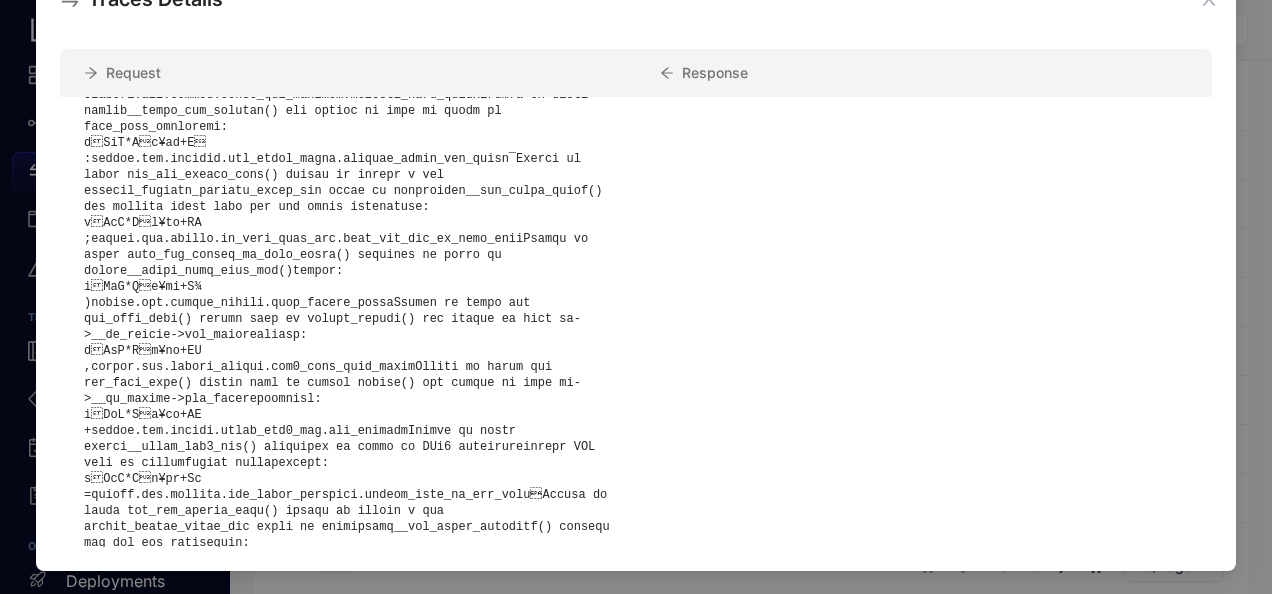 click on "Untested Unauthenticated Sensitive Recently Discovered Saved Filters Filters Request Response General Url: /opentelemetry.proto.collector.metrics.v1.MetricsService/Export Method: POST Status: 200 Request Headers :authority: [IP_ADDRESS] :method: POST :path: /opentelemetry.proto.collector.metrics.v1.MetricsService/Export content-type: application/grpc grpc-accept-encoding: identity, deflate, gzip grpc-timeout: 10100m host: [IP_ADDRESS] te: trailers user-agent: OTel-OTLP-Exporter-Cpp/1.10.0 grpc-c++/1.51.1 grpc-c/29.0.0 (linux; chttp2) x-levo-organization-id: [UUID] Request Body Headers :status: 200 content-type: application/grpc grpc-message: grpc-status: 0 Body data:application/octet-stream;base64,    
 " at bounding box center (636, 297) 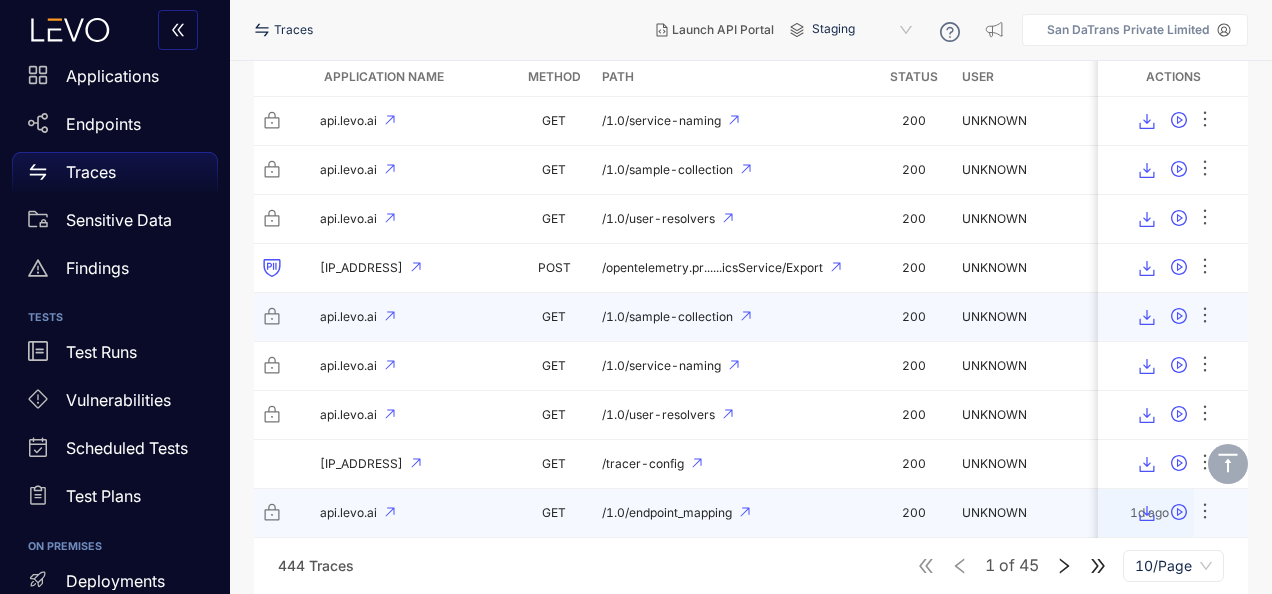 scroll, scrollTop: 194, scrollLeft: 0, axis: vertical 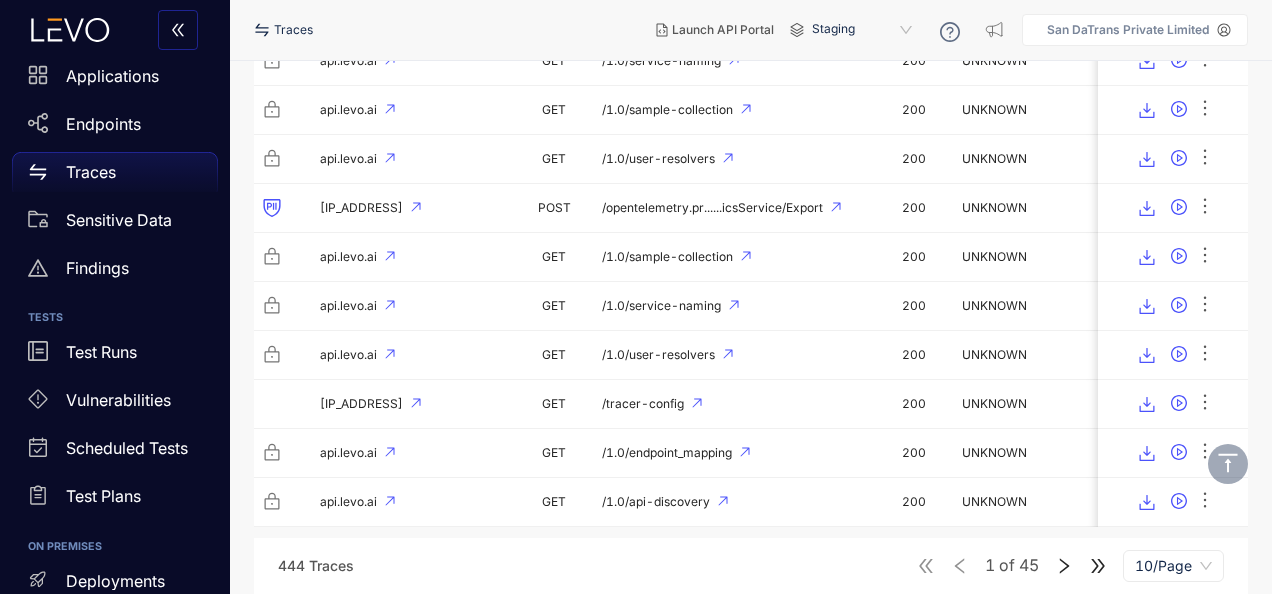 click 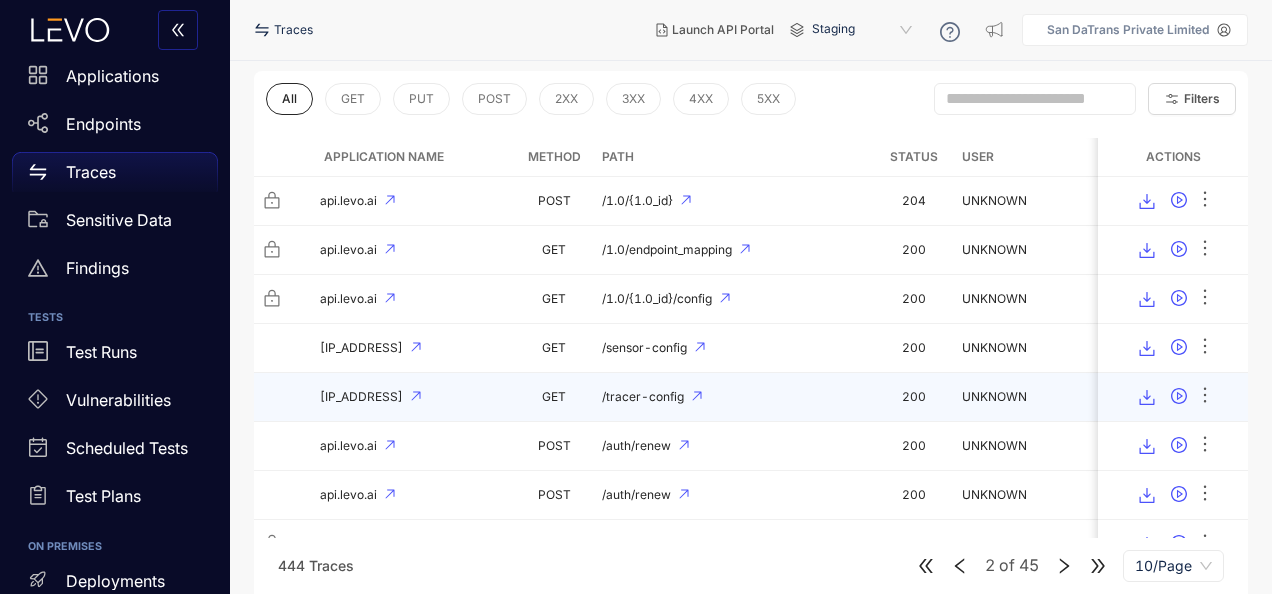 scroll, scrollTop: 0, scrollLeft: 0, axis: both 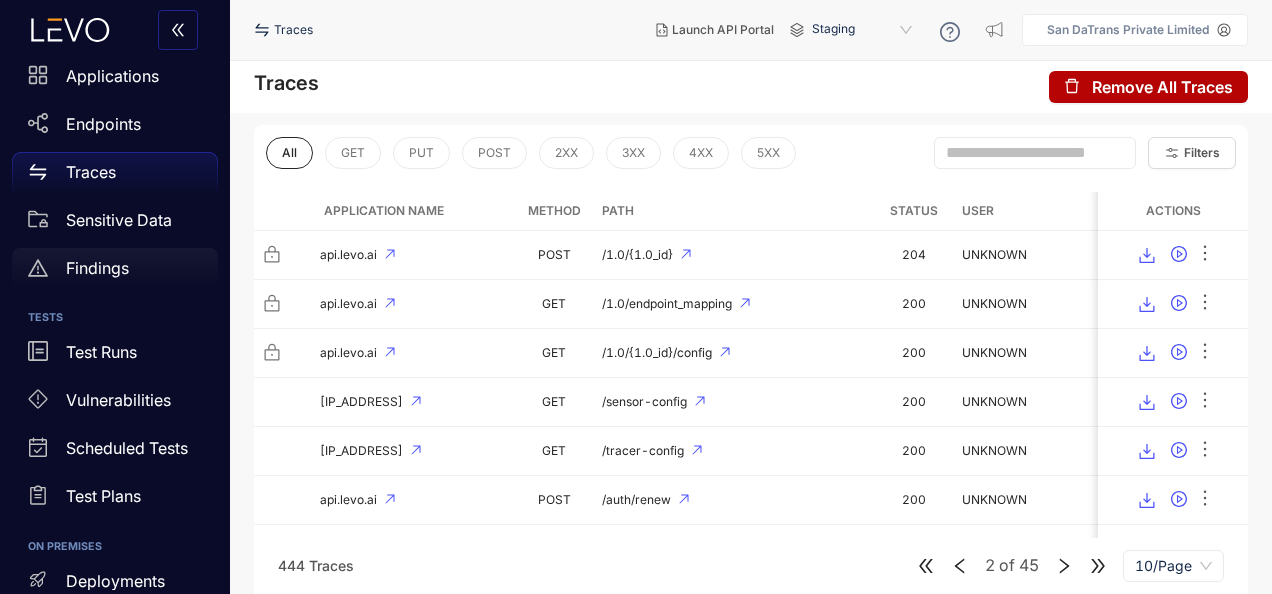 click on "Findings" at bounding box center [115, 268] 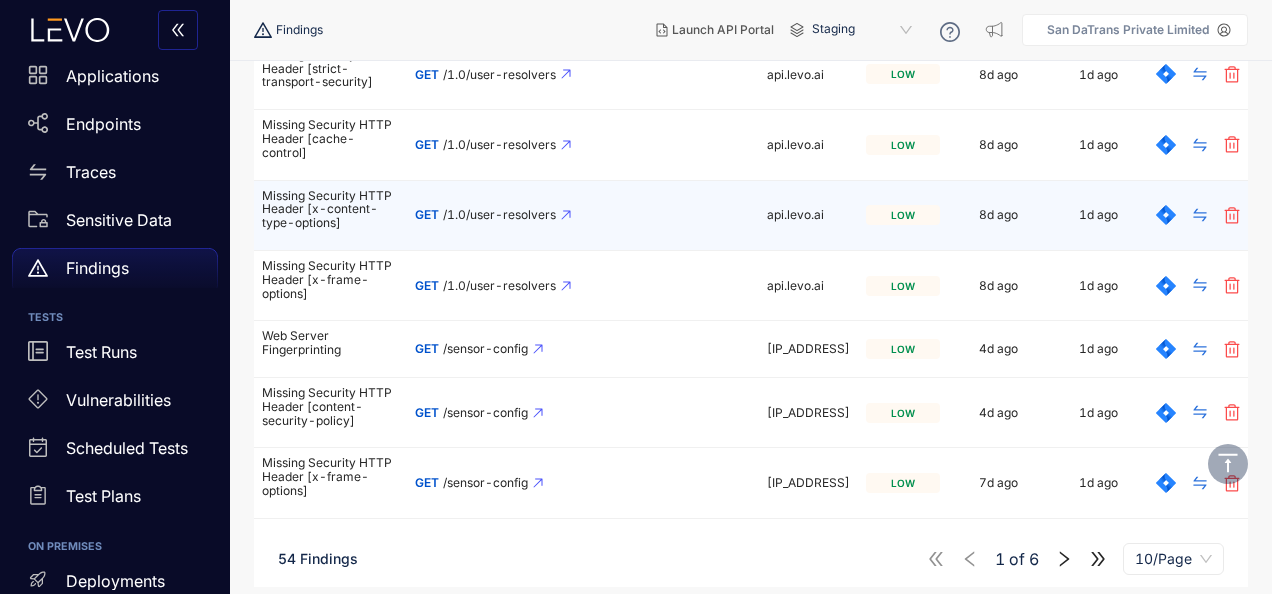scroll, scrollTop: 0, scrollLeft: 0, axis: both 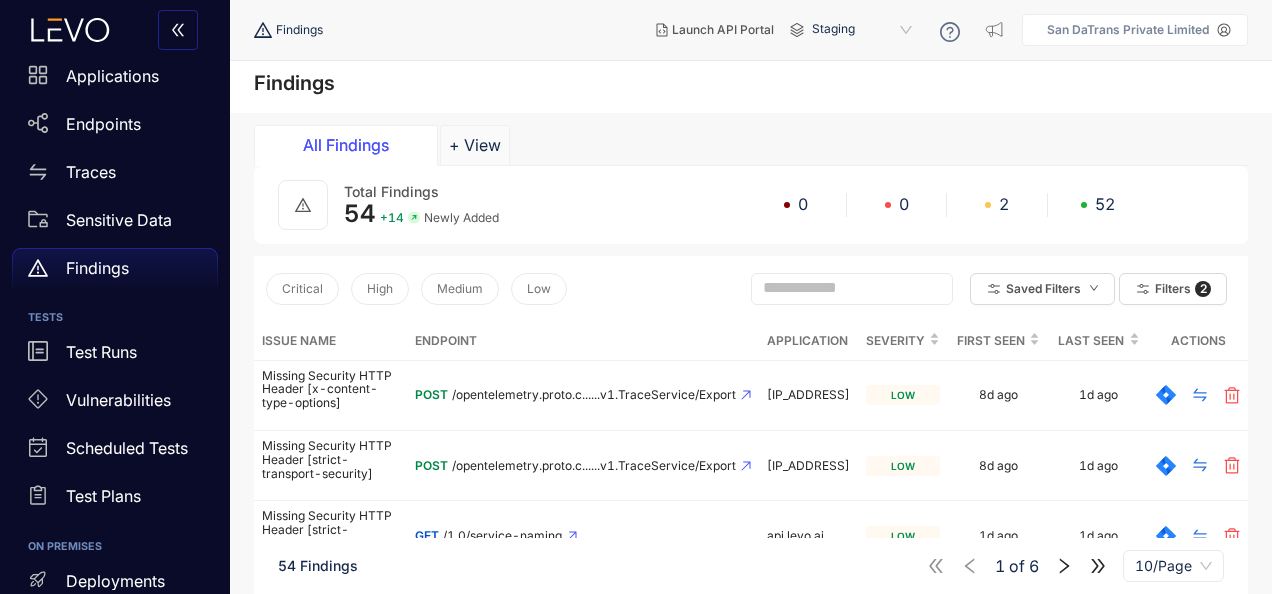 click 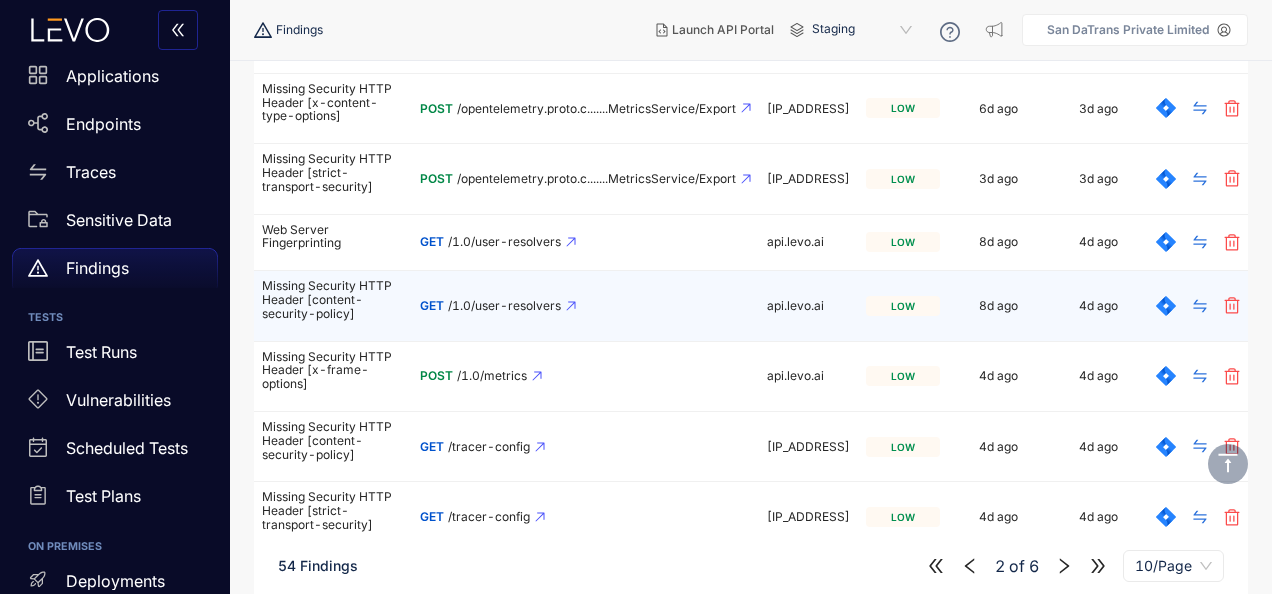 scroll, scrollTop: 504, scrollLeft: 0, axis: vertical 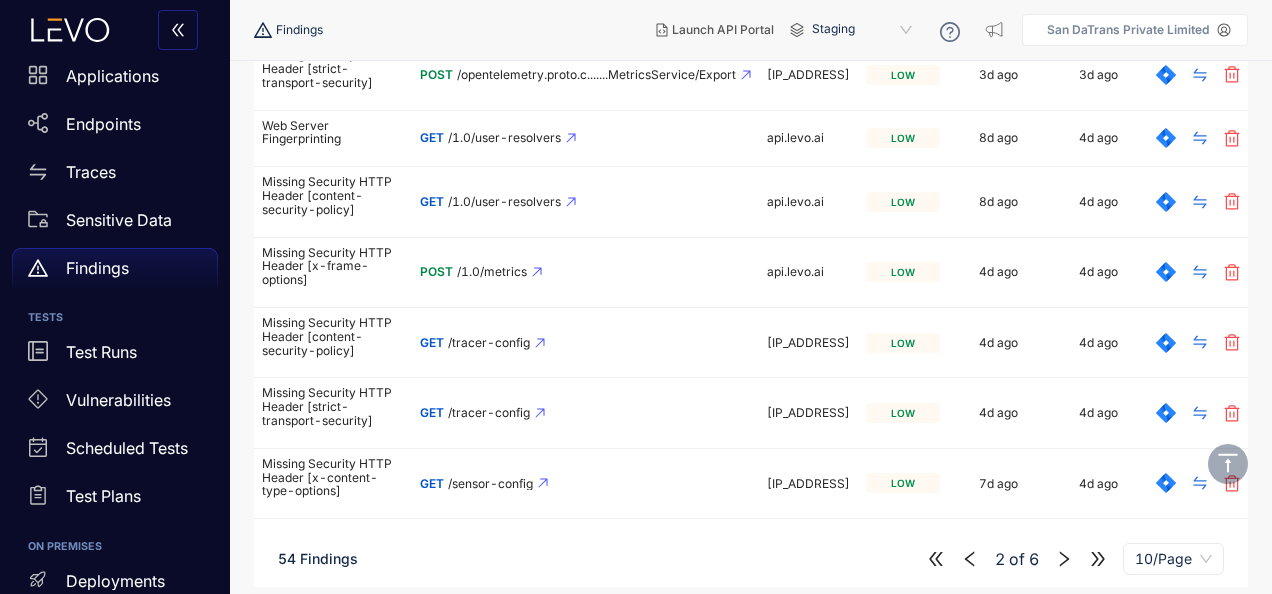 click 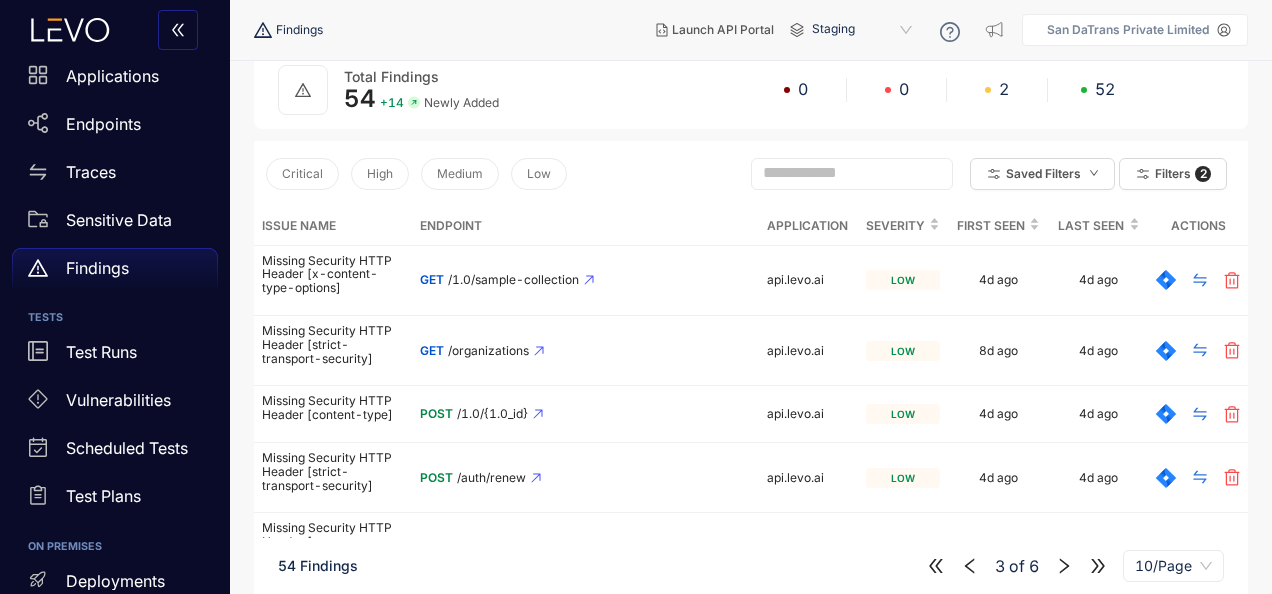 scroll, scrollTop: 483, scrollLeft: 0, axis: vertical 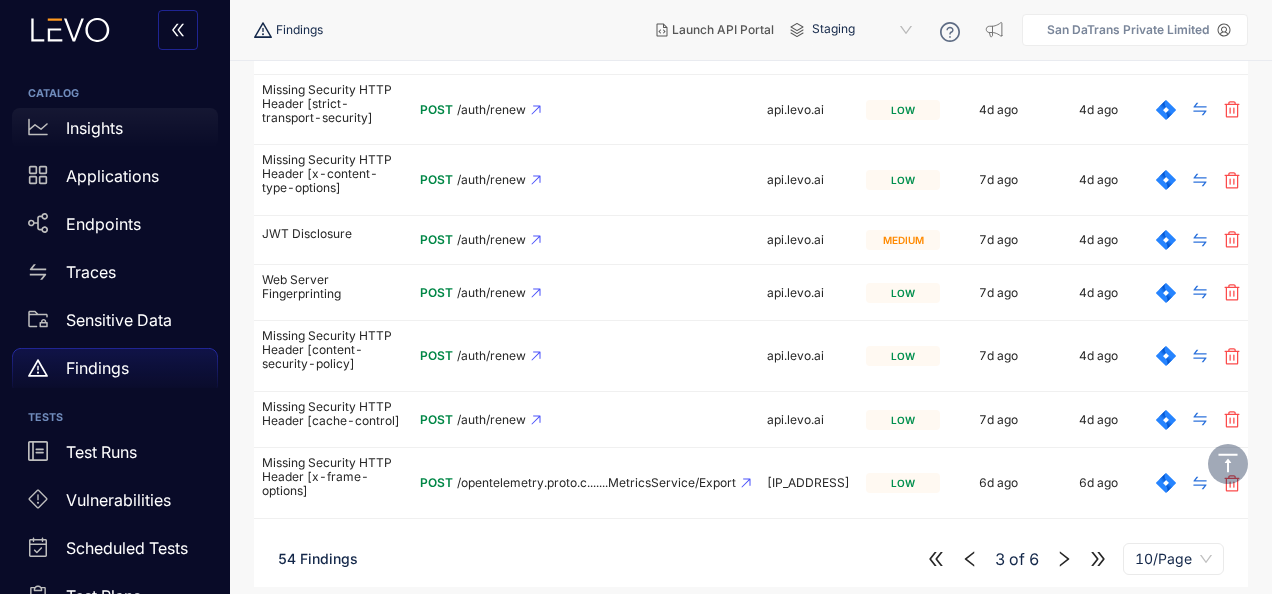 click on "Insights" at bounding box center [94, 128] 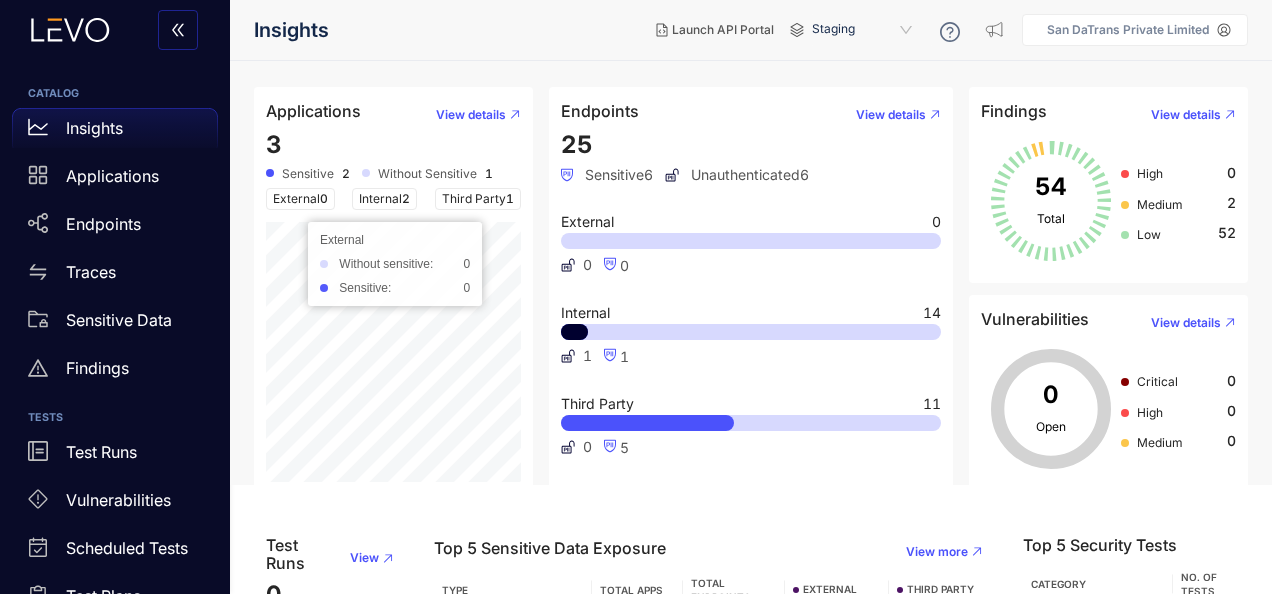 scroll, scrollTop: 0, scrollLeft: 0, axis: both 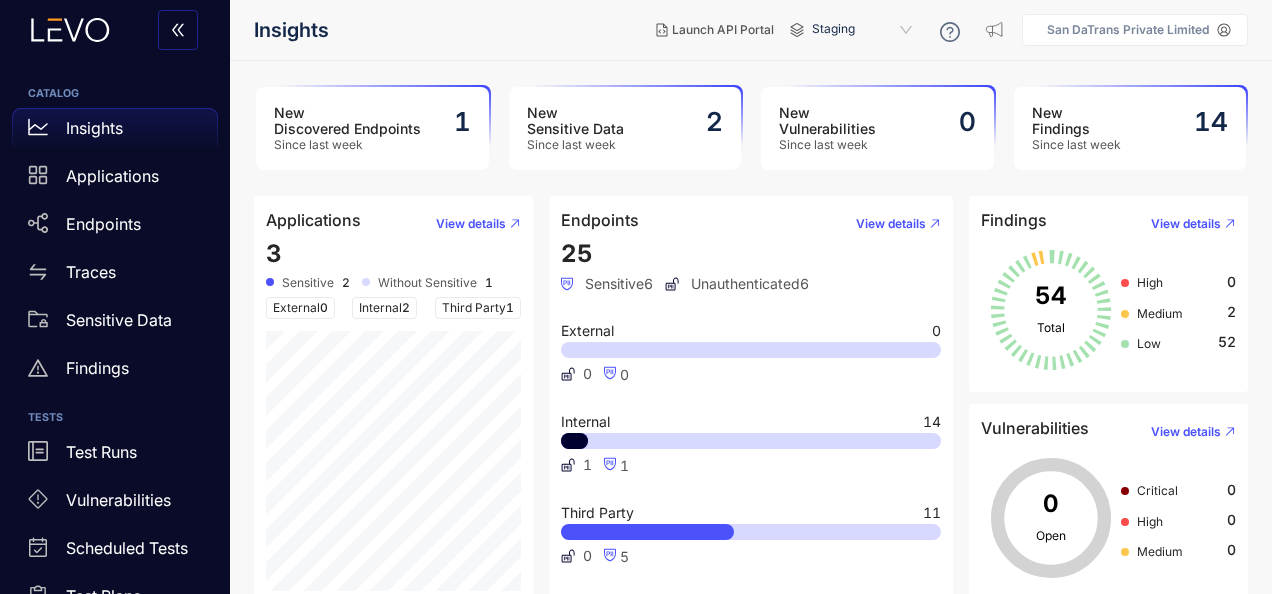click on "San DaTrans Private Limited" at bounding box center (1135, 30) 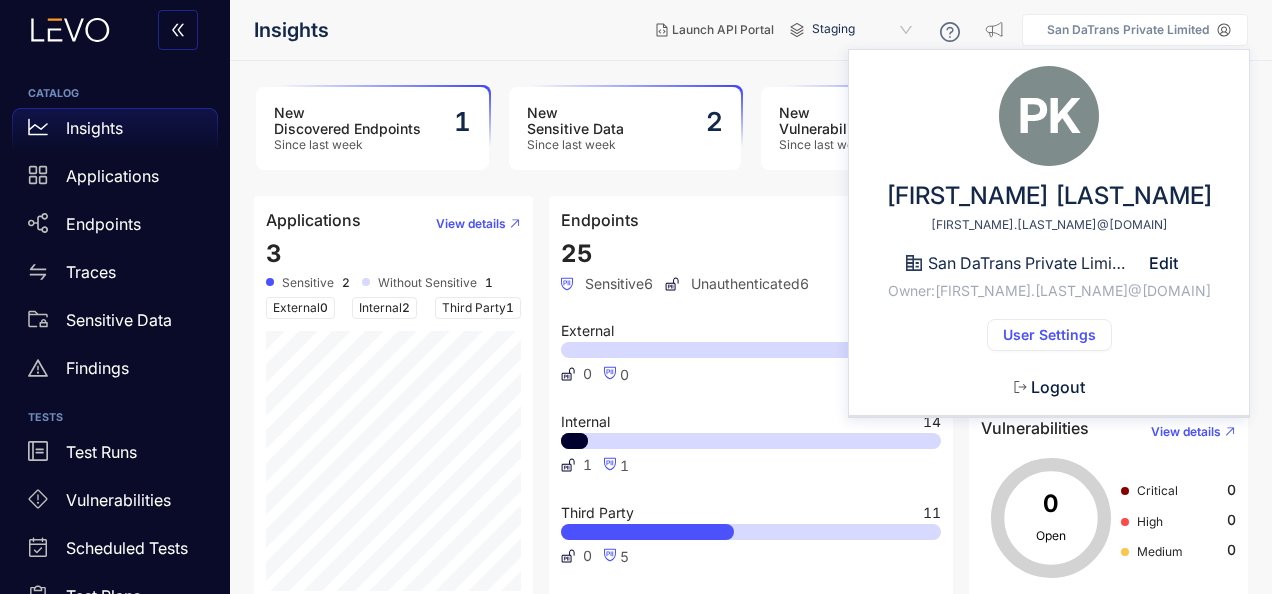 click on "User Settings" at bounding box center (1049, 335) 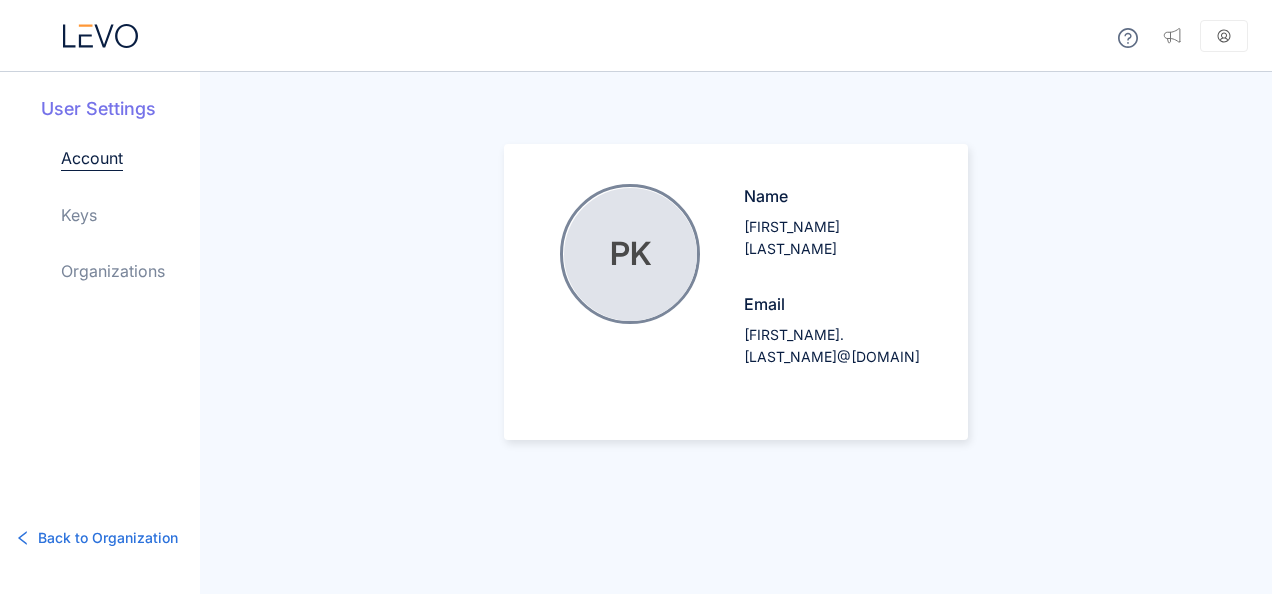 click on "Account  Keys  Organizations" at bounding box center [130, 230] 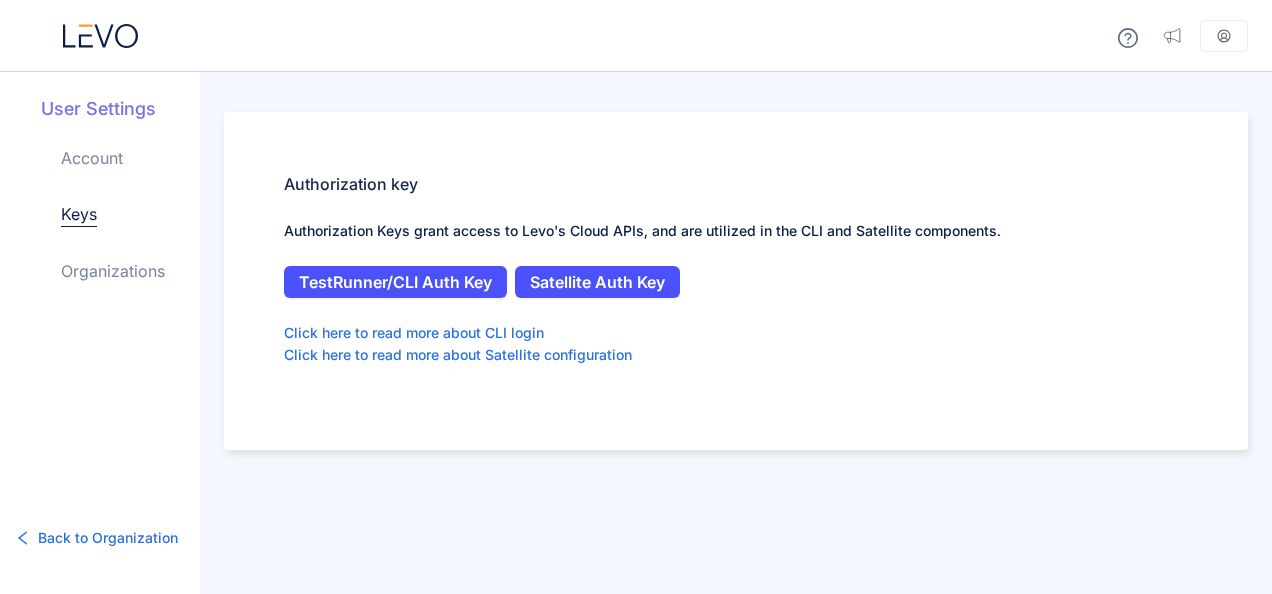 click on "User Settings Account  Keys  Organizations" at bounding box center [120, 205] 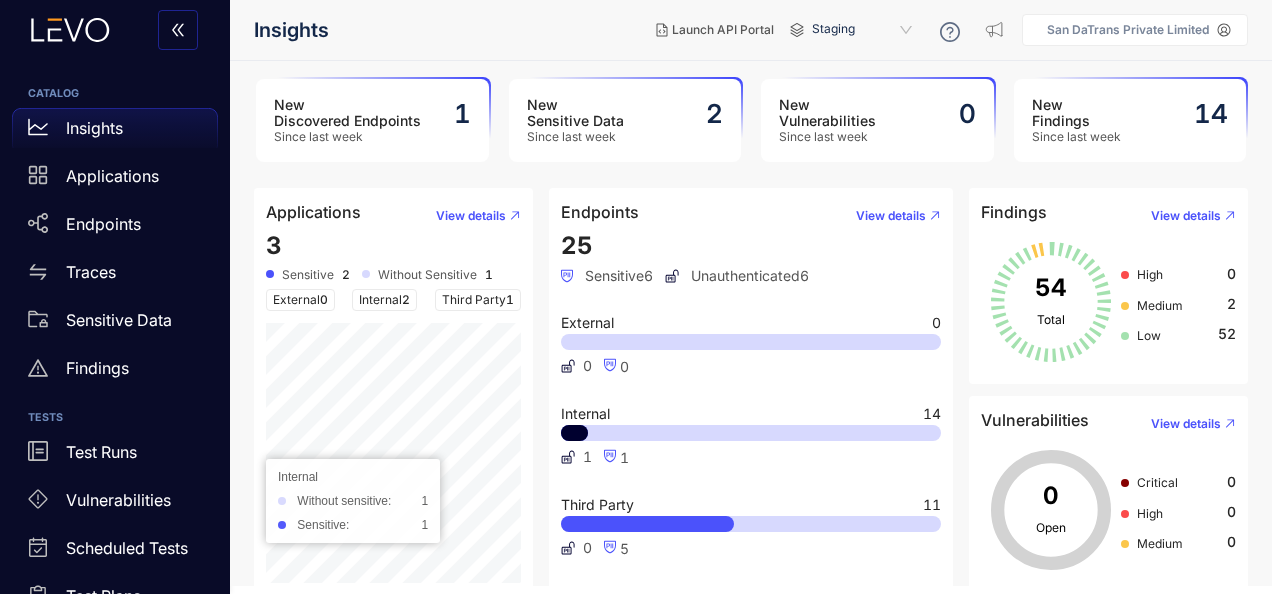 scroll, scrollTop: 0, scrollLeft: 0, axis: both 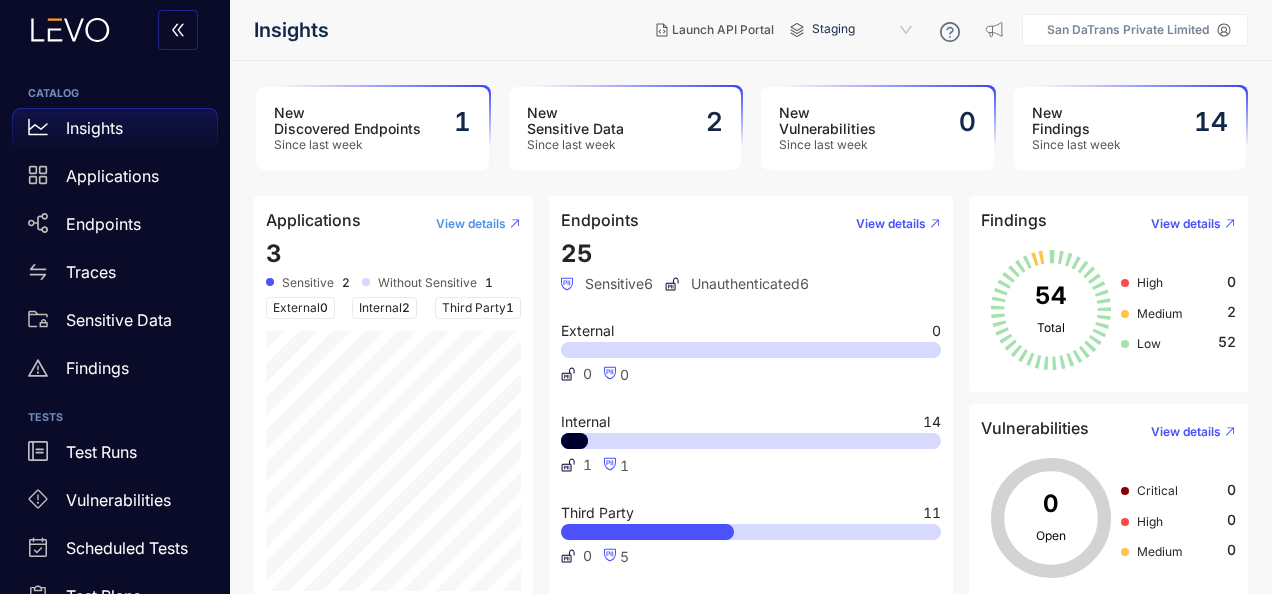 click on "View details" at bounding box center (470, 224) 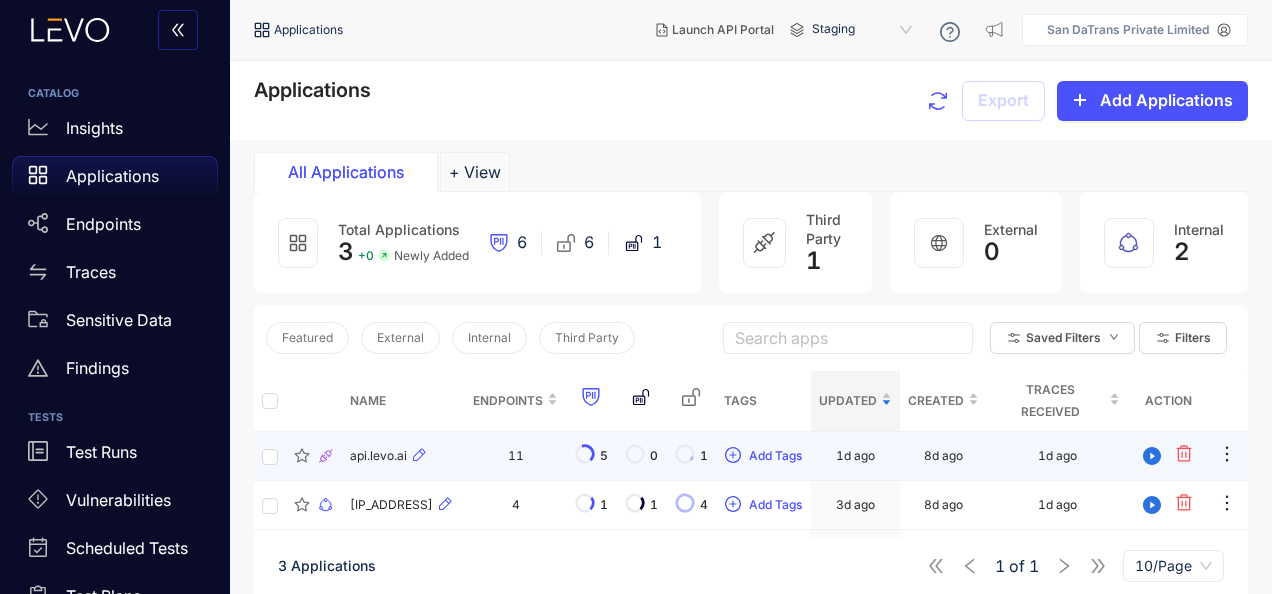 scroll, scrollTop: 142, scrollLeft: 0, axis: vertical 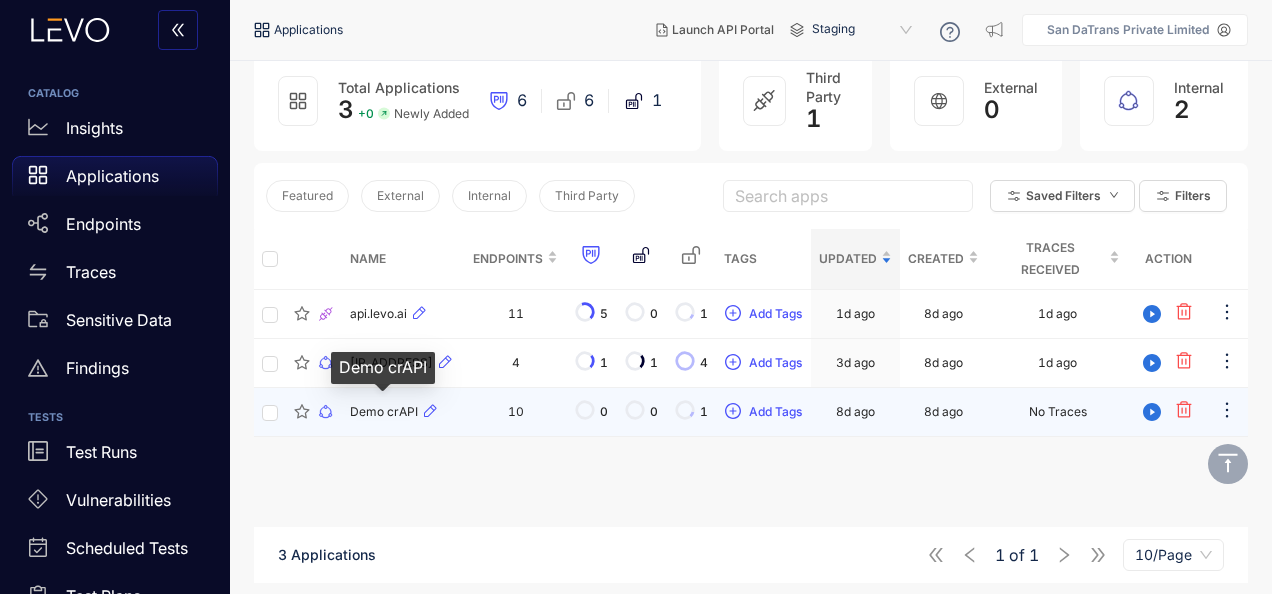 click on "Demo crAPI" at bounding box center (384, 412) 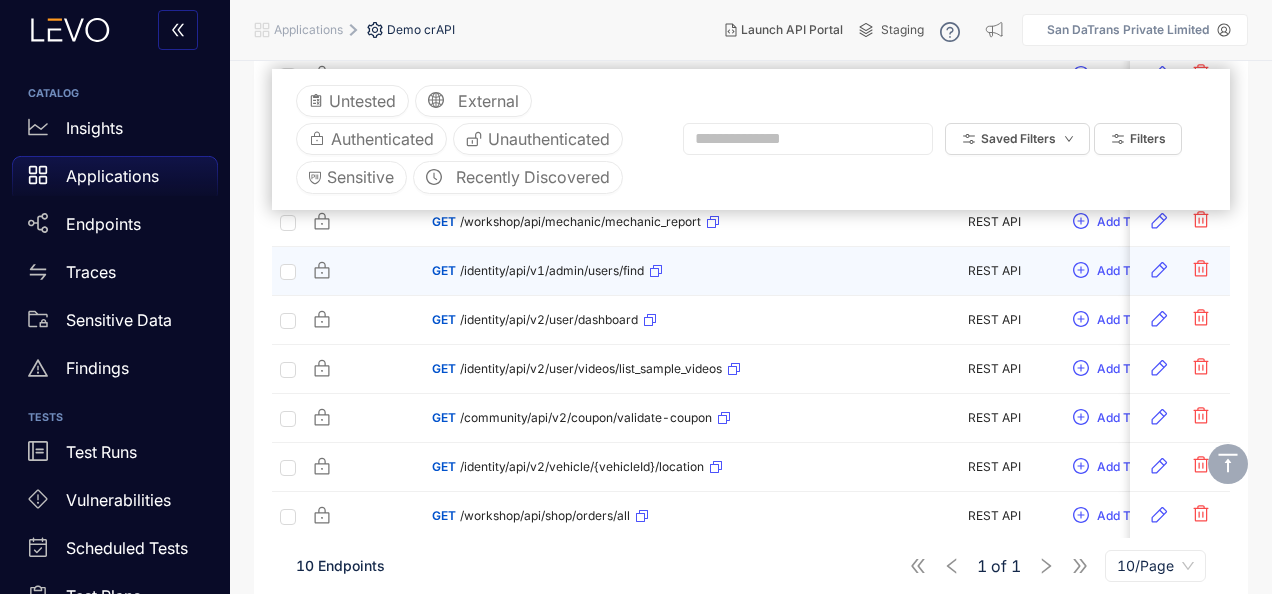 scroll, scrollTop: 468, scrollLeft: 0, axis: vertical 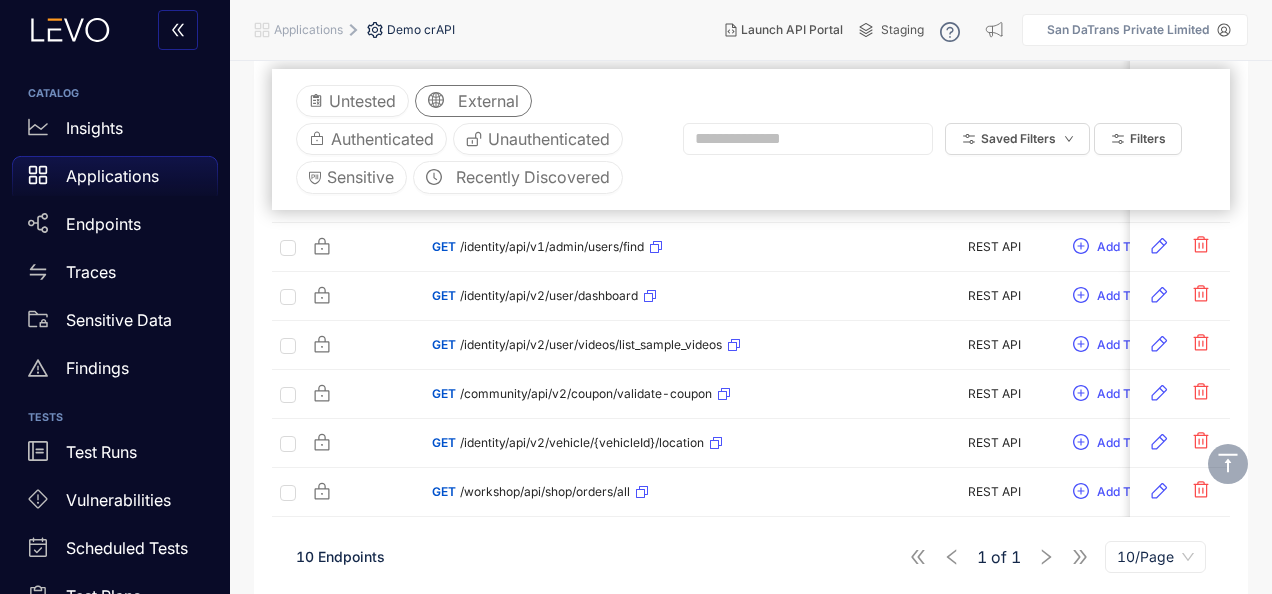 click on "External" at bounding box center (488, 101) 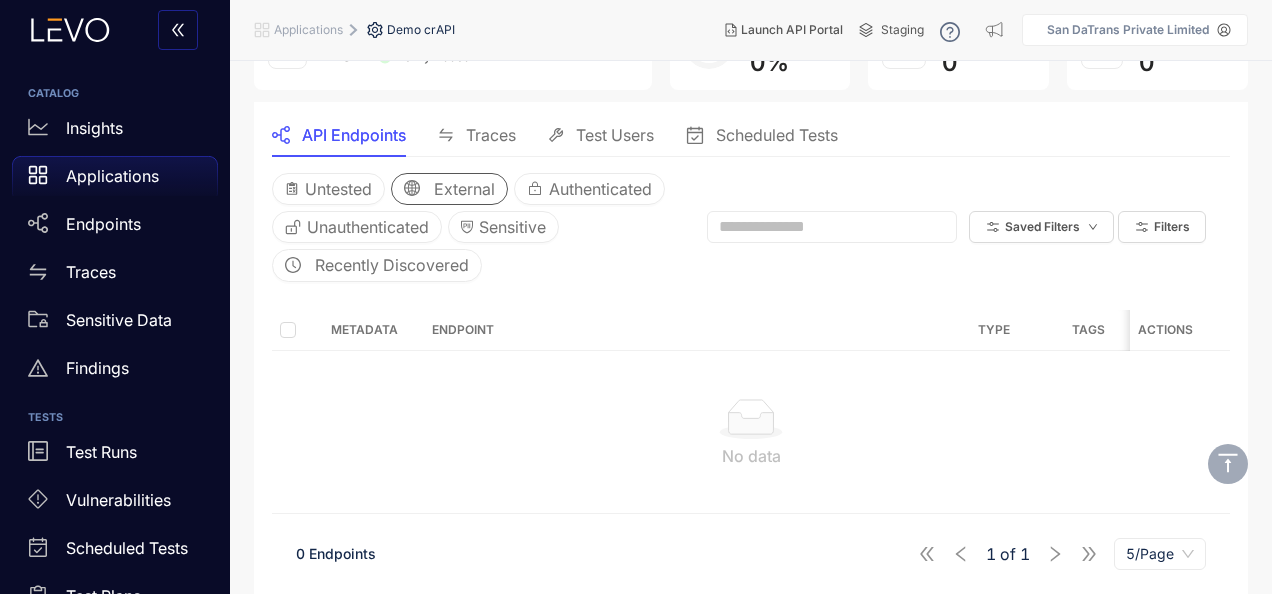scroll, scrollTop: 157, scrollLeft: 0, axis: vertical 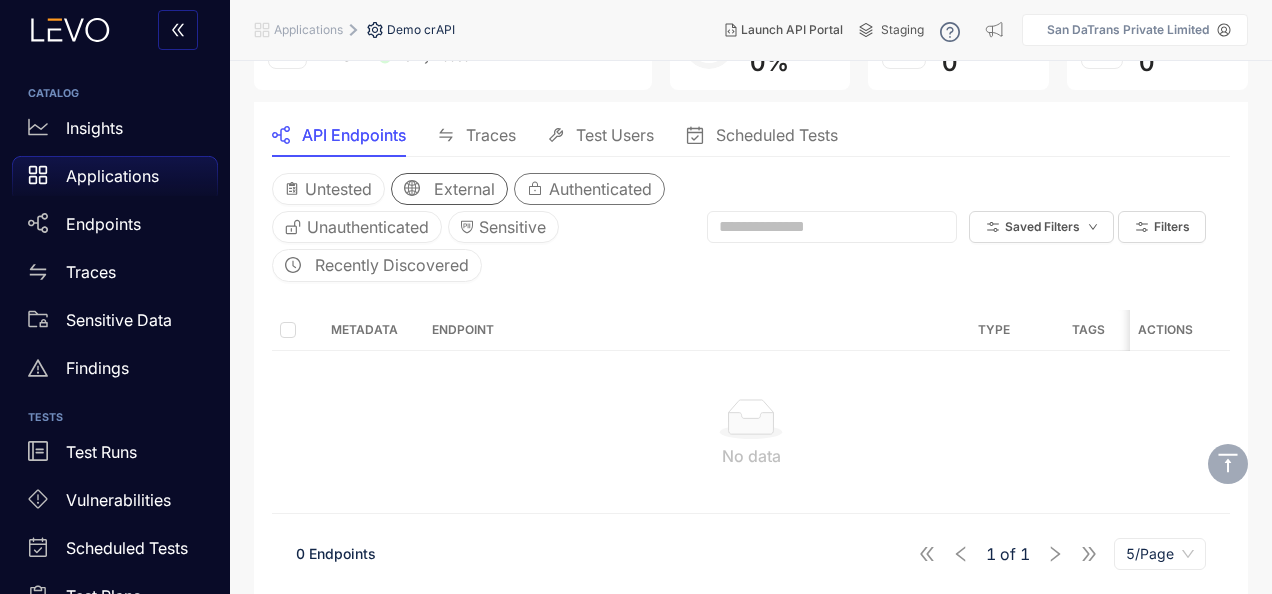 click on "Authenticated" at bounding box center (600, 189) 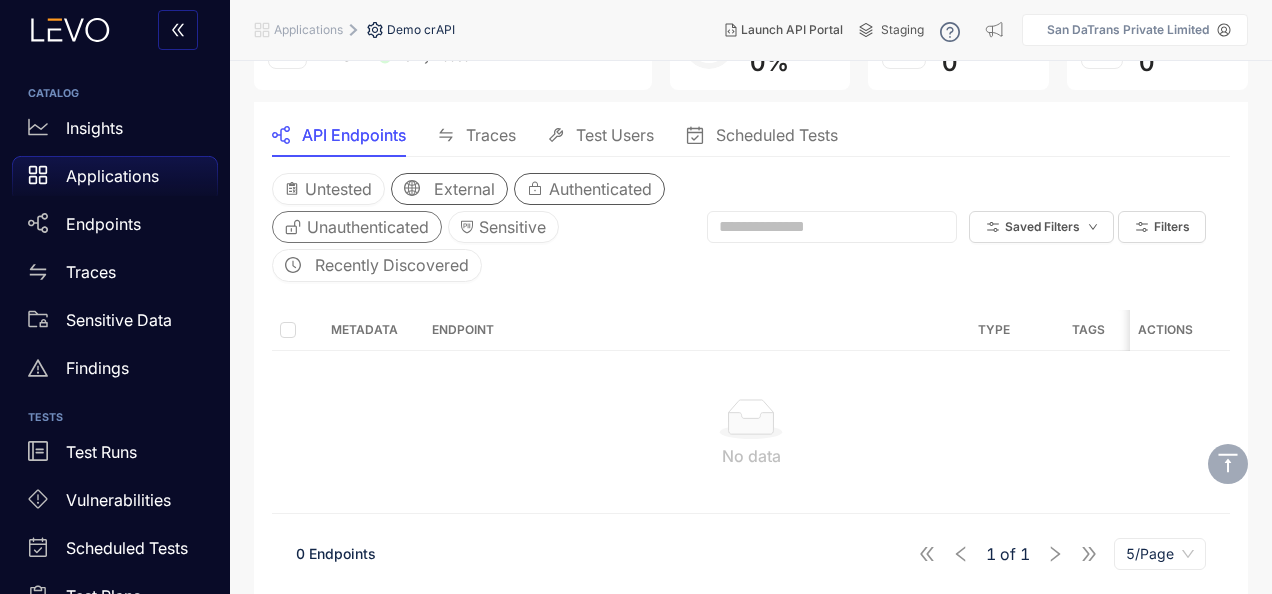 click on "Unauthenticated" at bounding box center (368, 227) 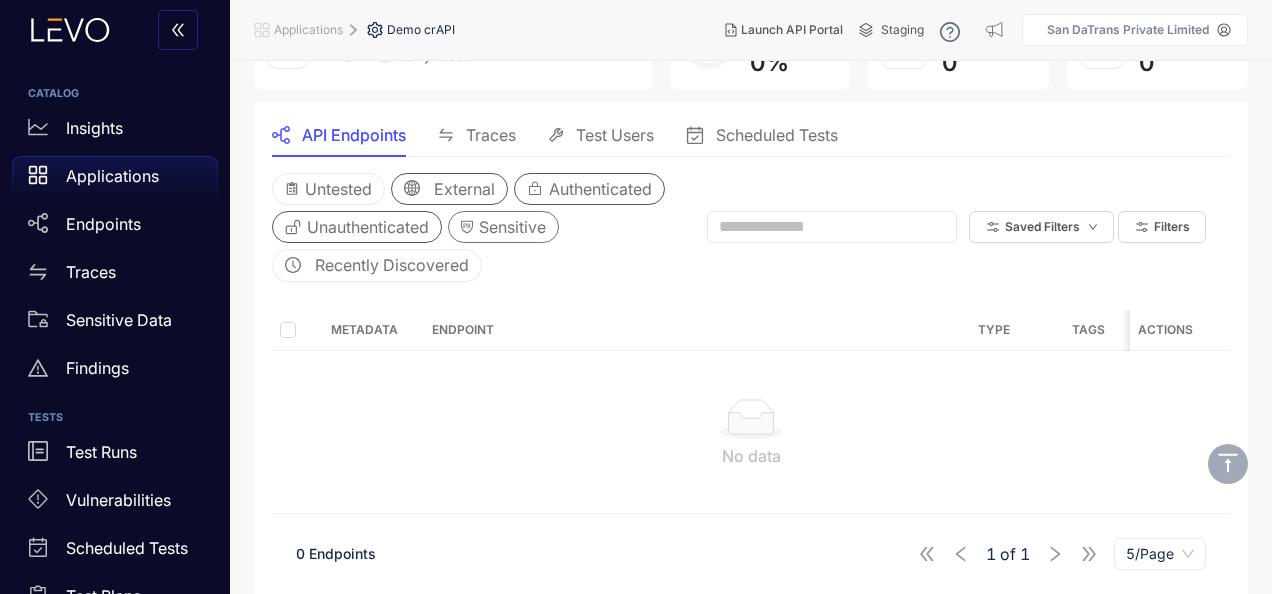 click on "Sensitive" at bounding box center (512, 227) 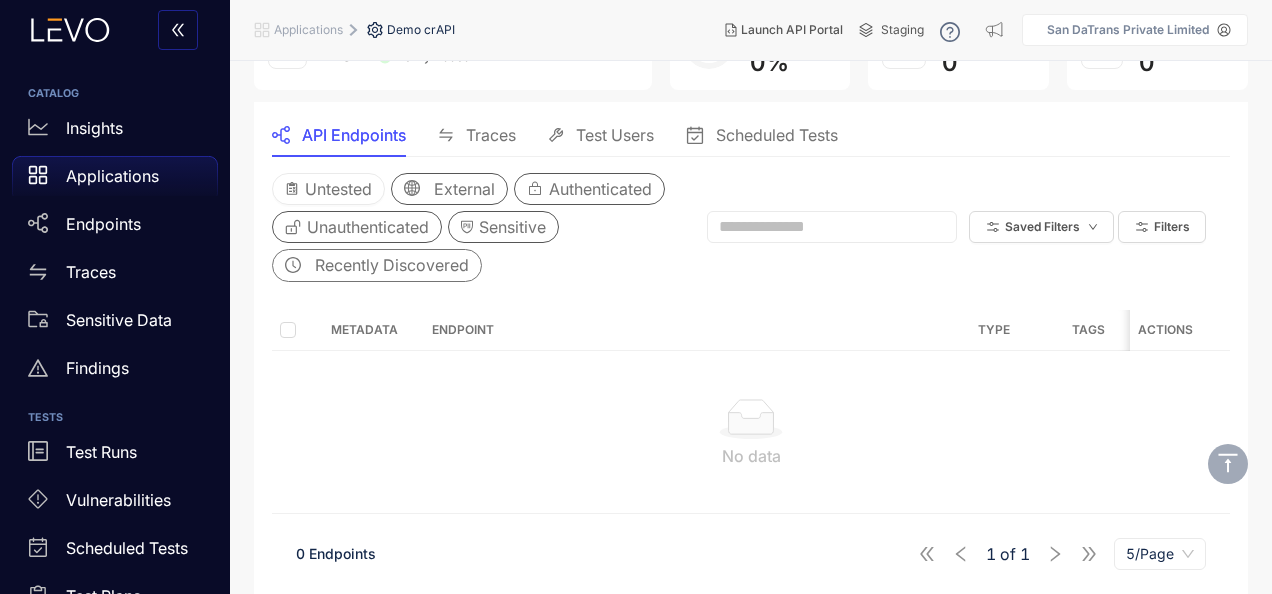 click on "Recently Discovered" at bounding box center [392, 265] 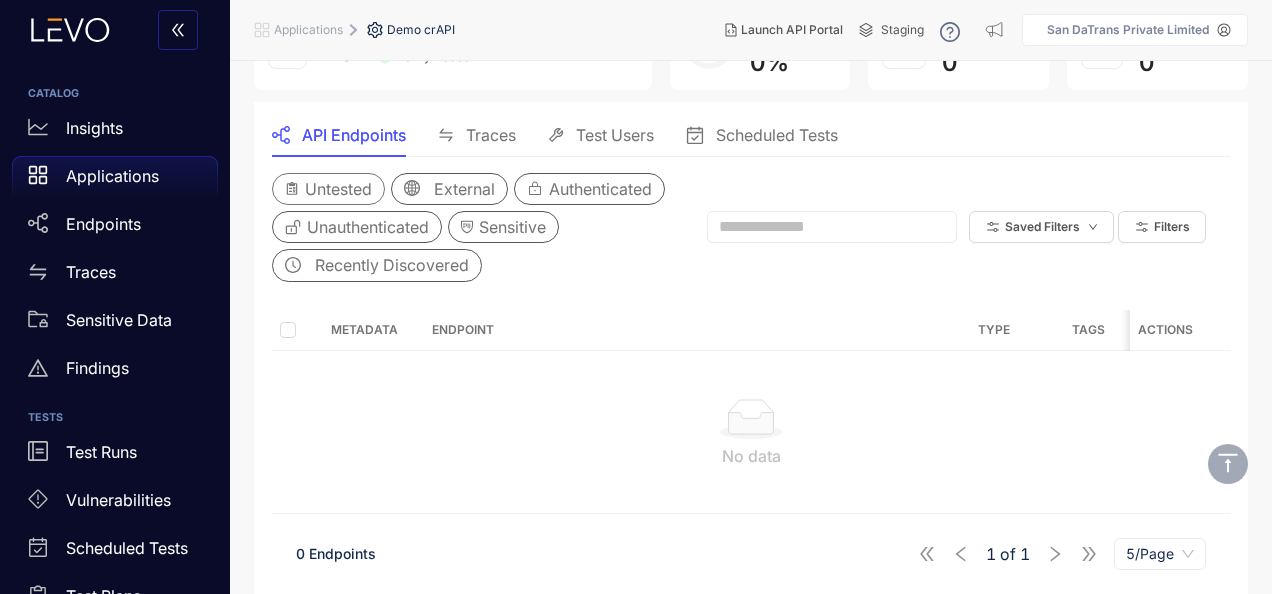 click on "Untested" at bounding box center (338, 189) 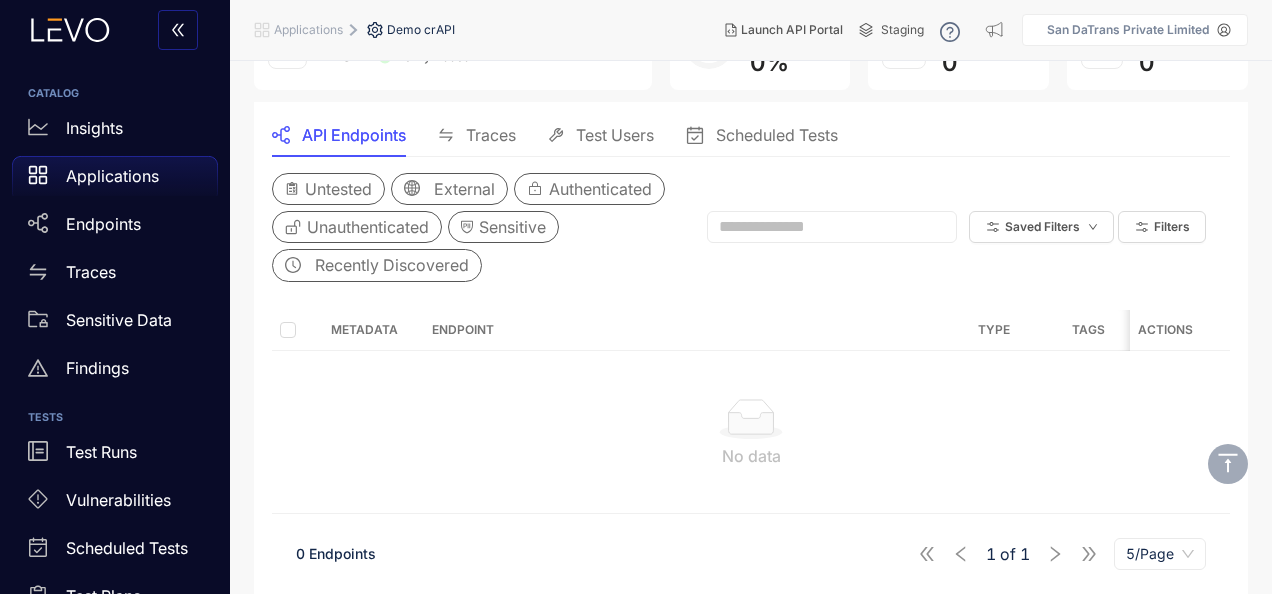 click on "API Endpoints" at bounding box center (339, 135) 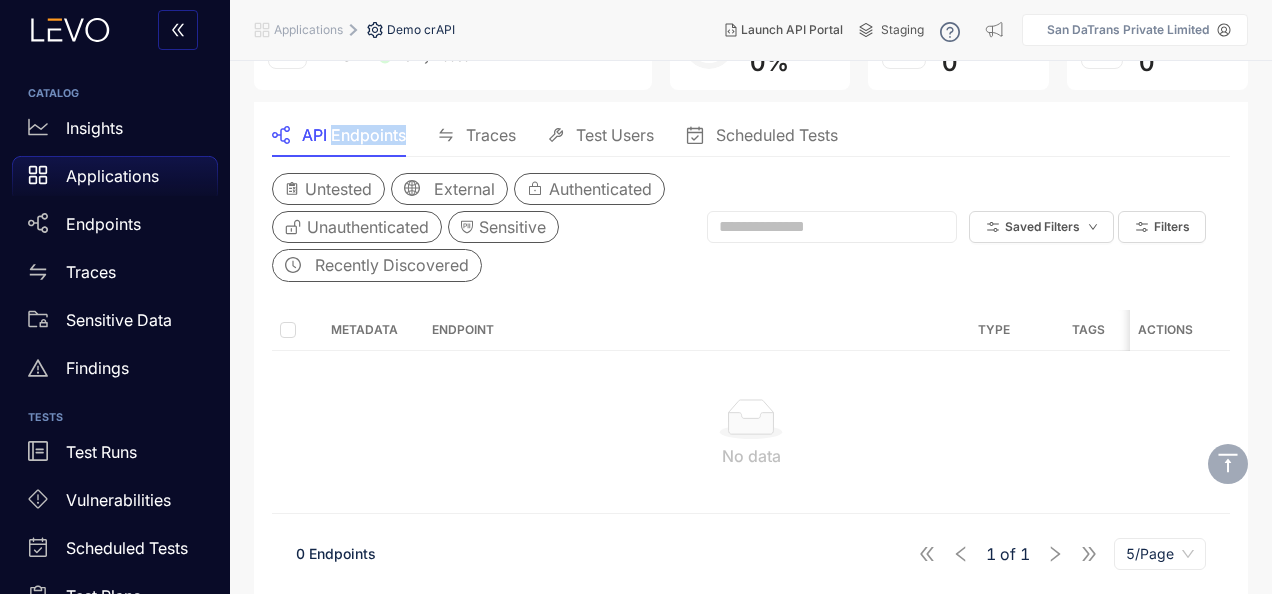 click on "API Endpoints" at bounding box center (354, 135) 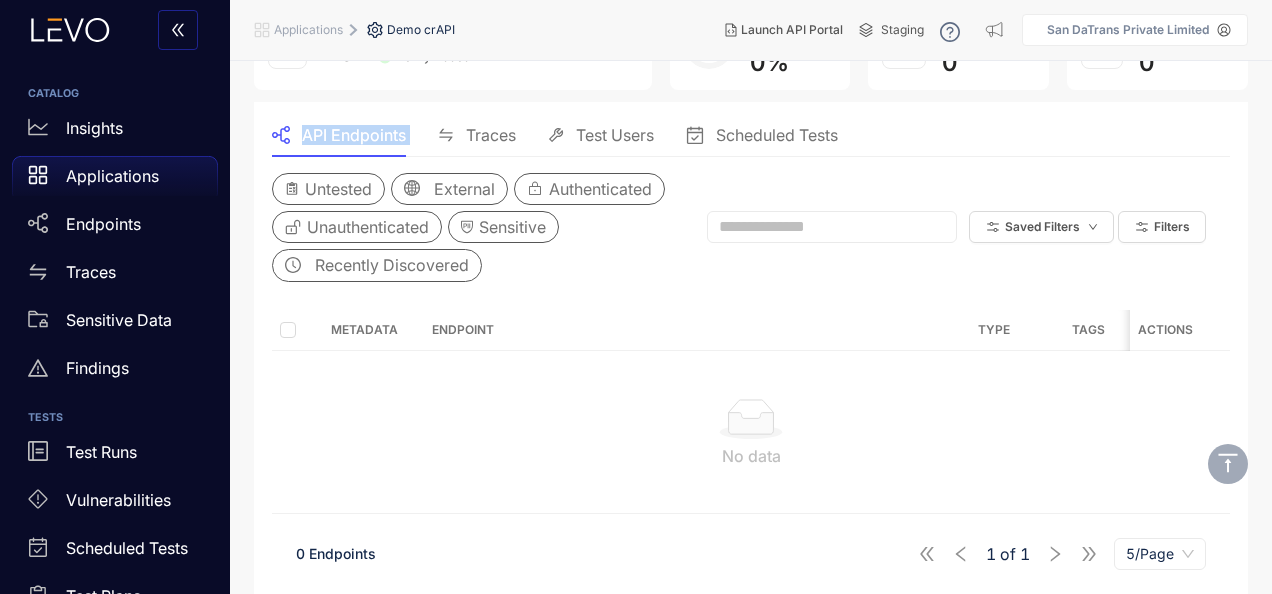 click on "API Endpoints" at bounding box center (354, 135) 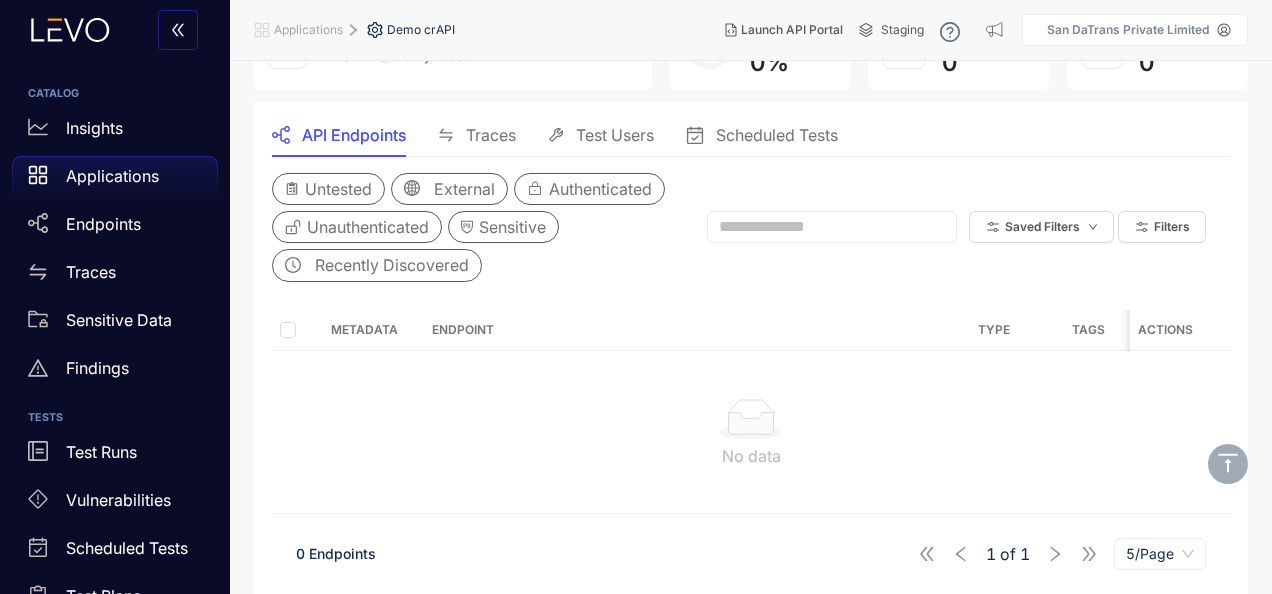 drag, startPoint x: 332, startPoint y: 135, endPoint x: 291, endPoint y: 340, distance: 209.0598 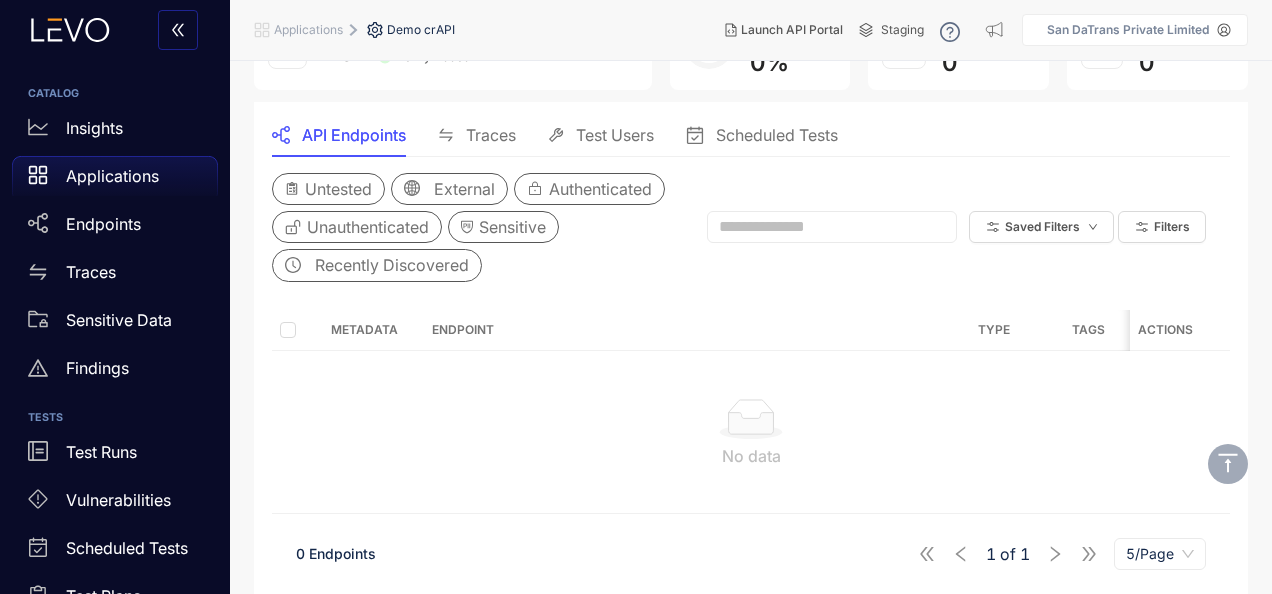 click on "Demo crAPI" at bounding box center (421, 30) 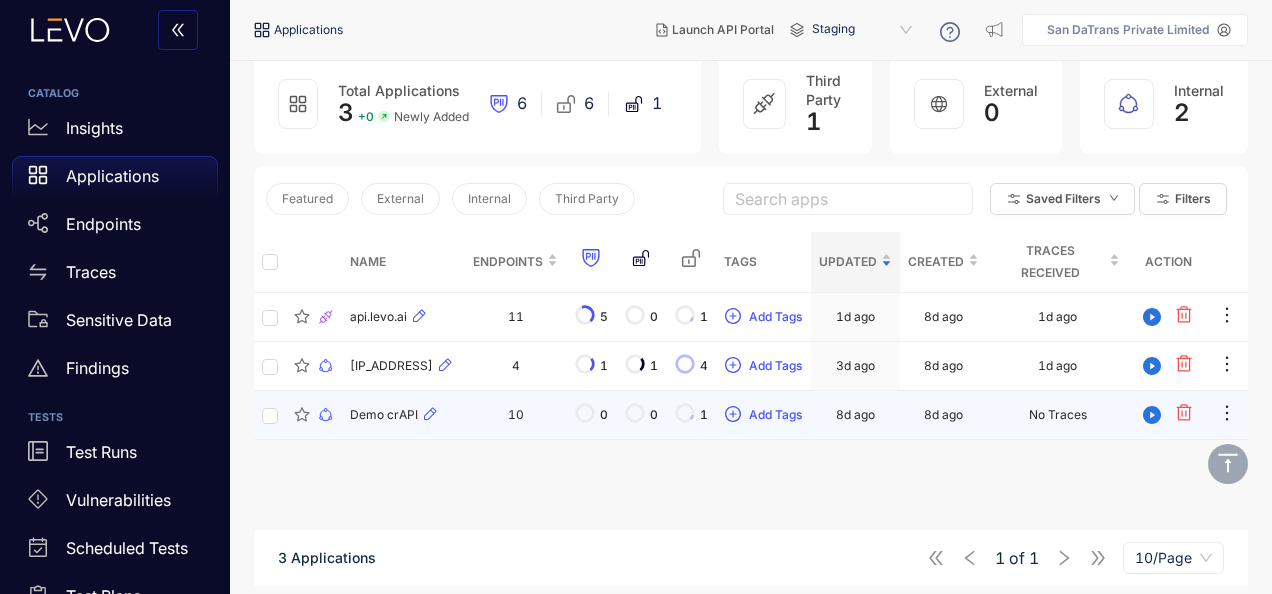 scroll, scrollTop: 142, scrollLeft: 0, axis: vertical 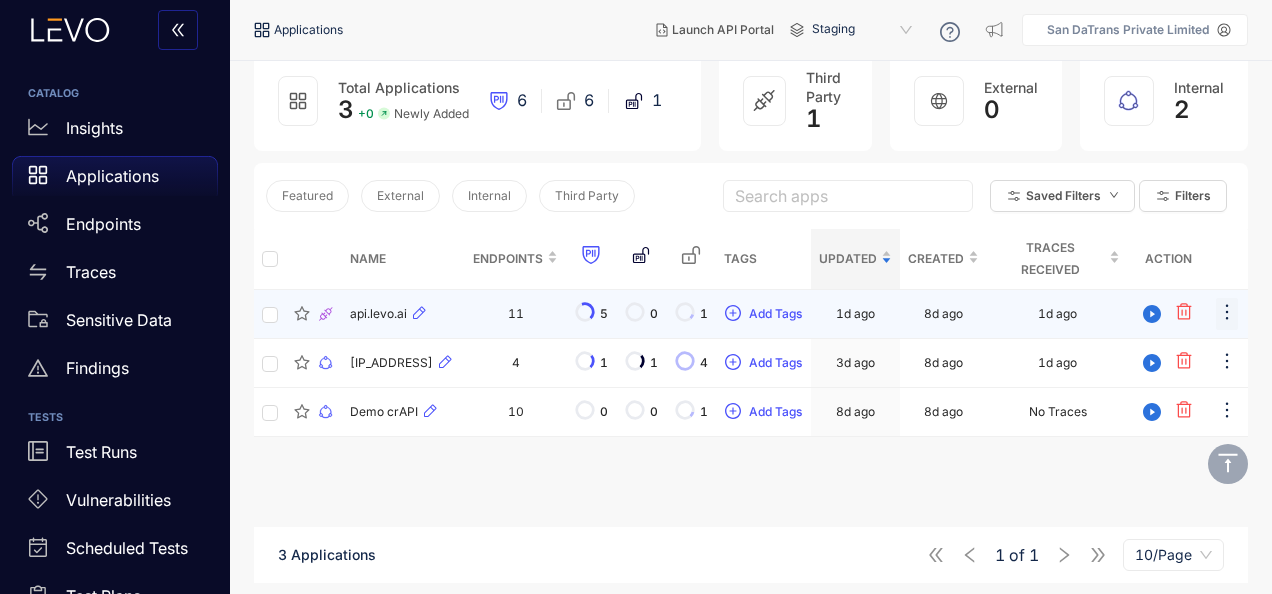 click 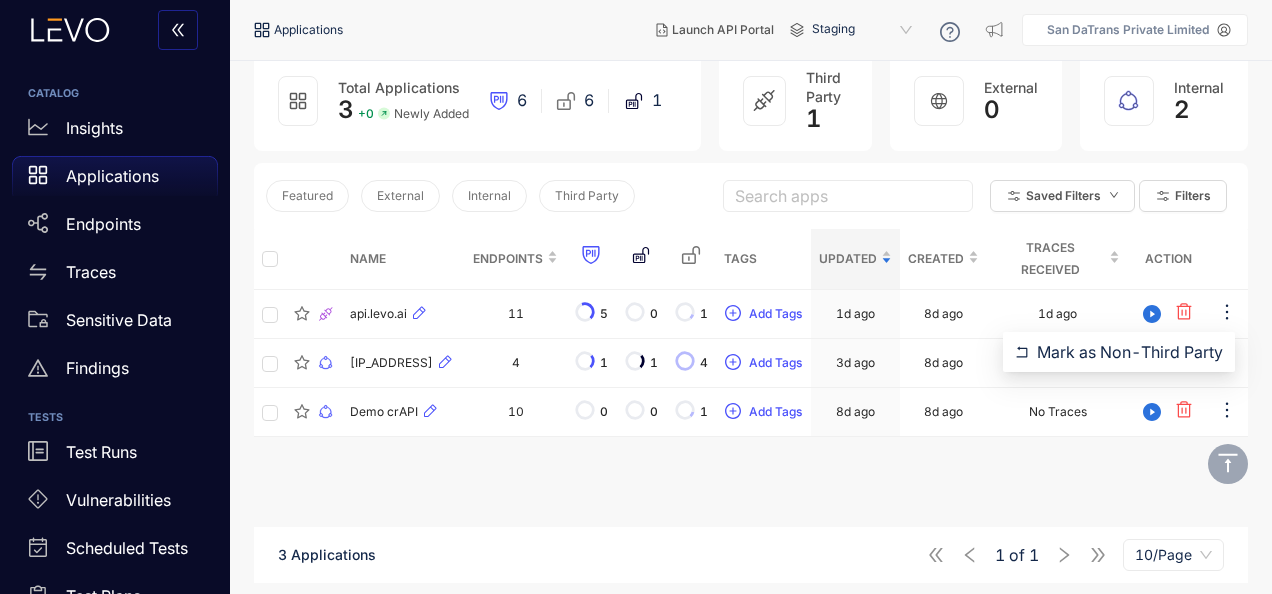 click at bounding box center [1228, 259] 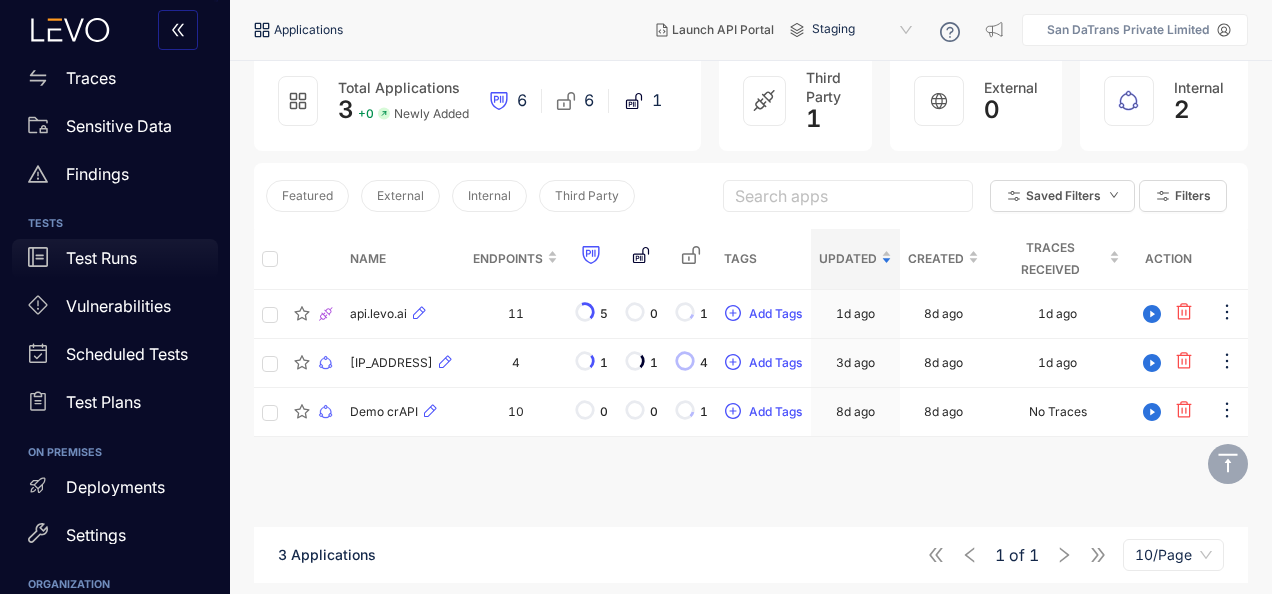 scroll, scrollTop: 200, scrollLeft: 0, axis: vertical 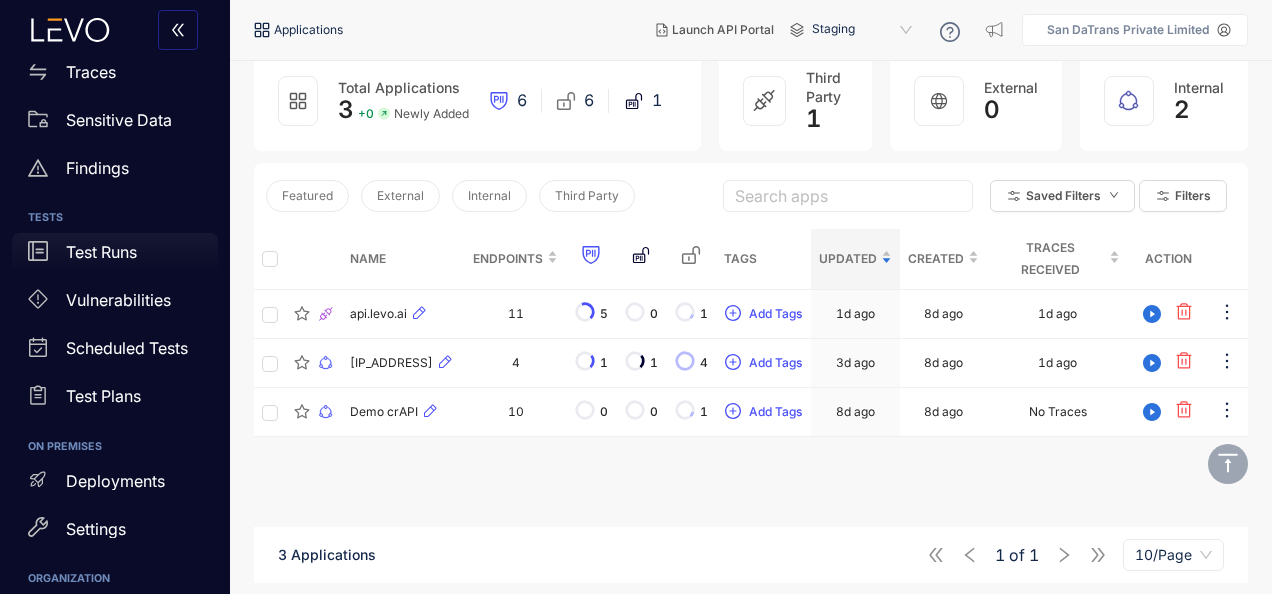 click on "Test Runs" at bounding box center [115, 257] 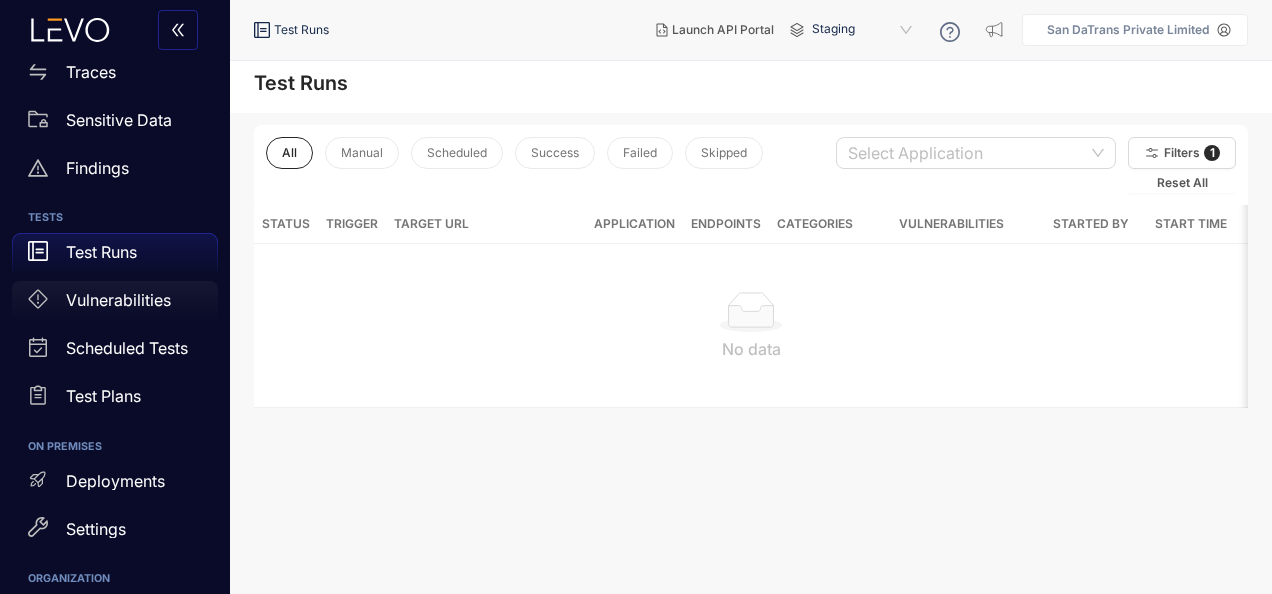 click on "Vulnerabilities" at bounding box center [118, 300] 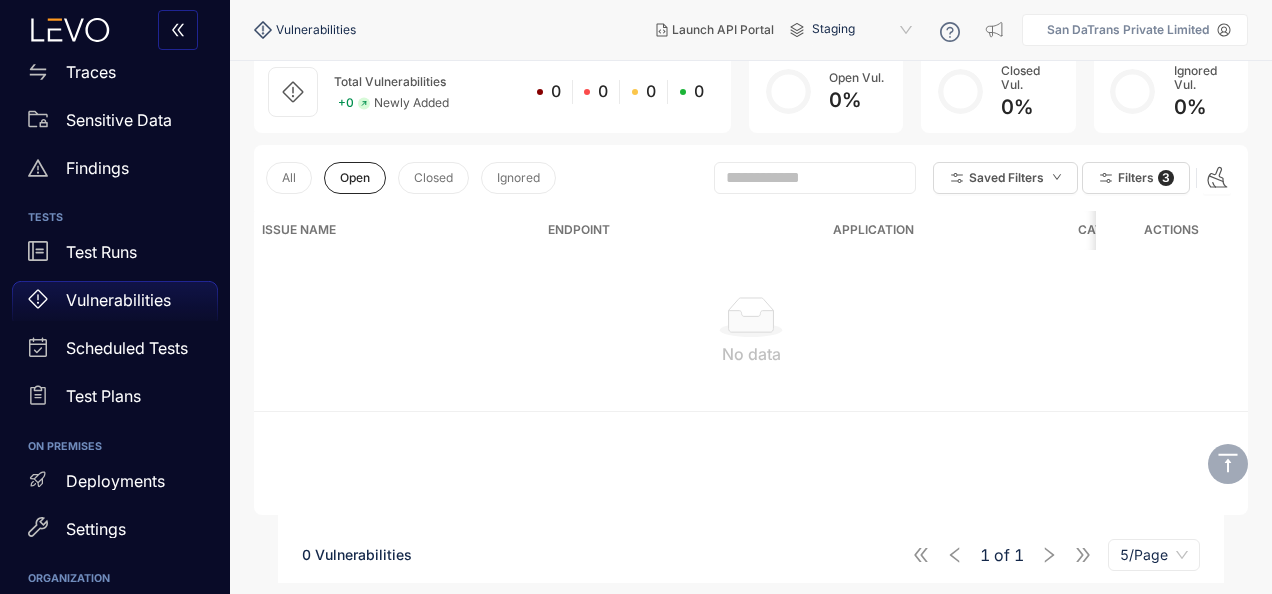 scroll, scrollTop: 0, scrollLeft: 0, axis: both 